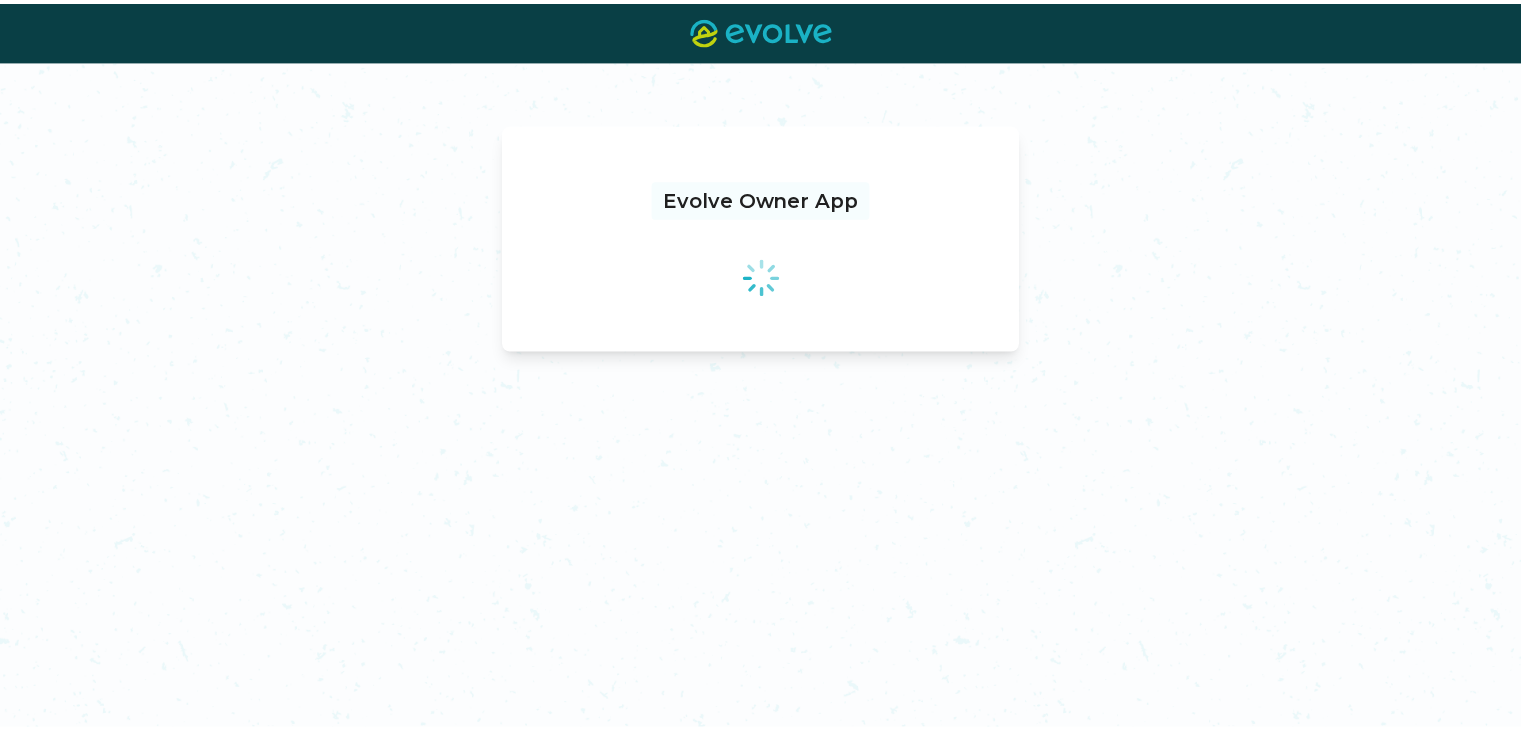 scroll, scrollTop: 0, scrollLeft: 0, axis: both 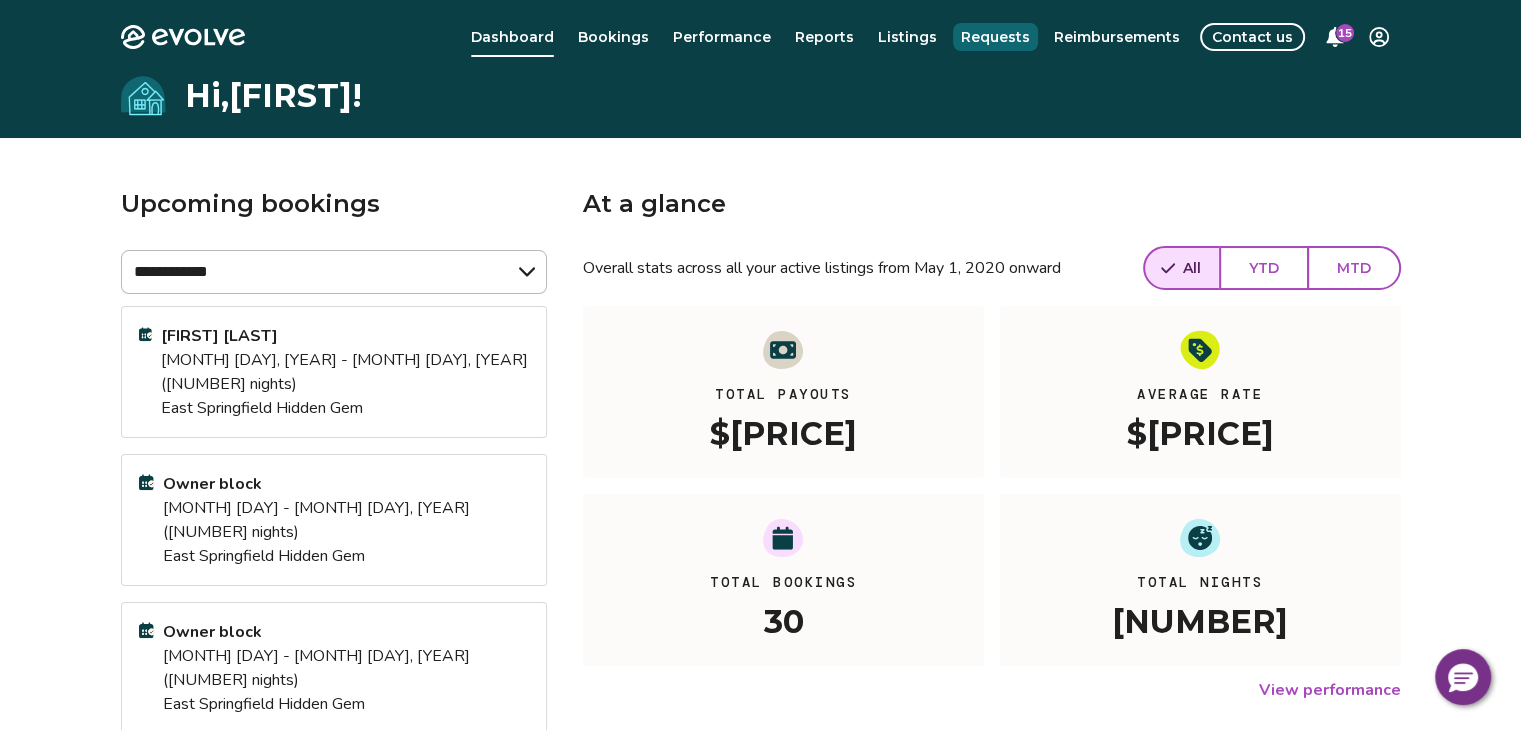 click on "Requests" at bounding box center (995, 37) 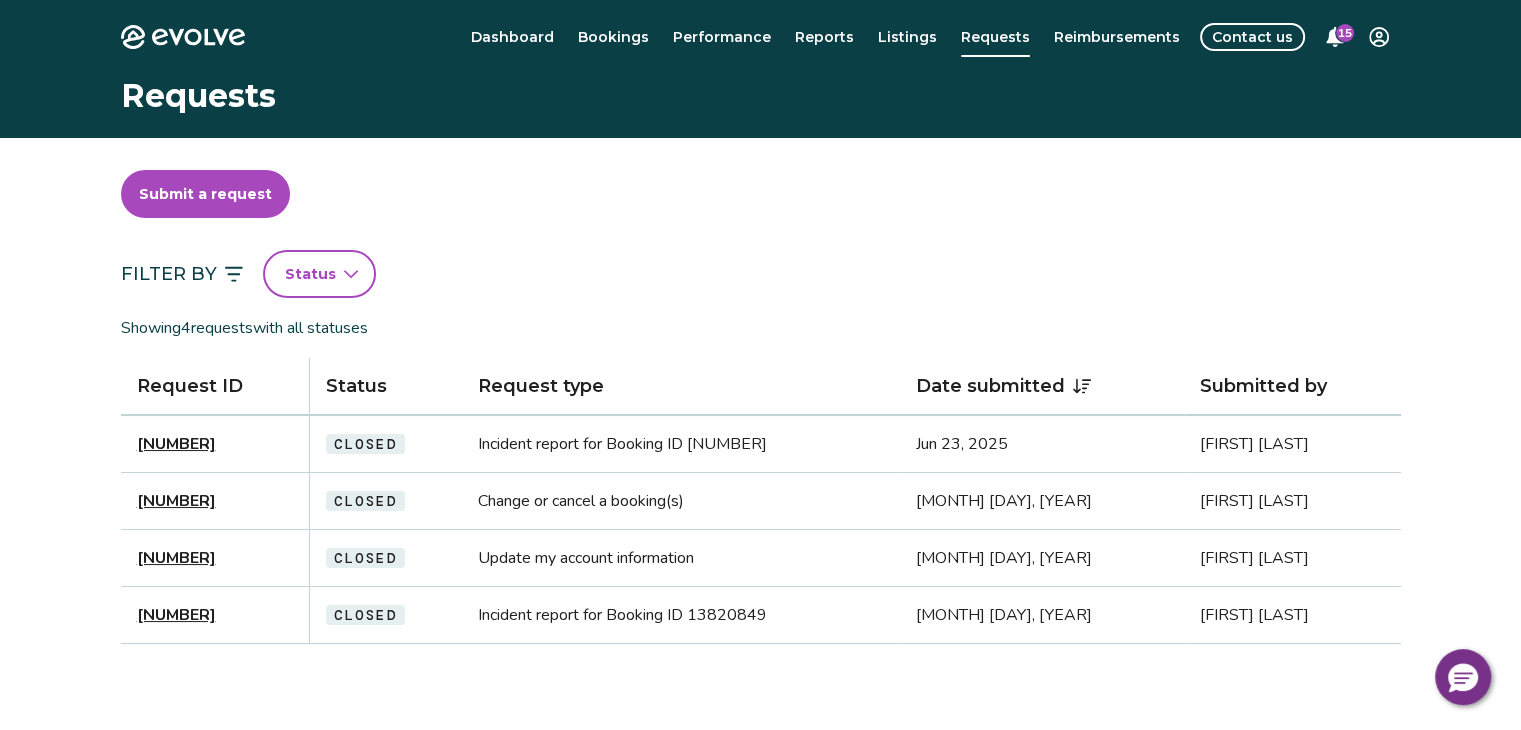 click on "Evolve Dashboard Bookings Performance Reports Listings Requests Reimbursements Contact us 15" at bounding box center (761, 37) 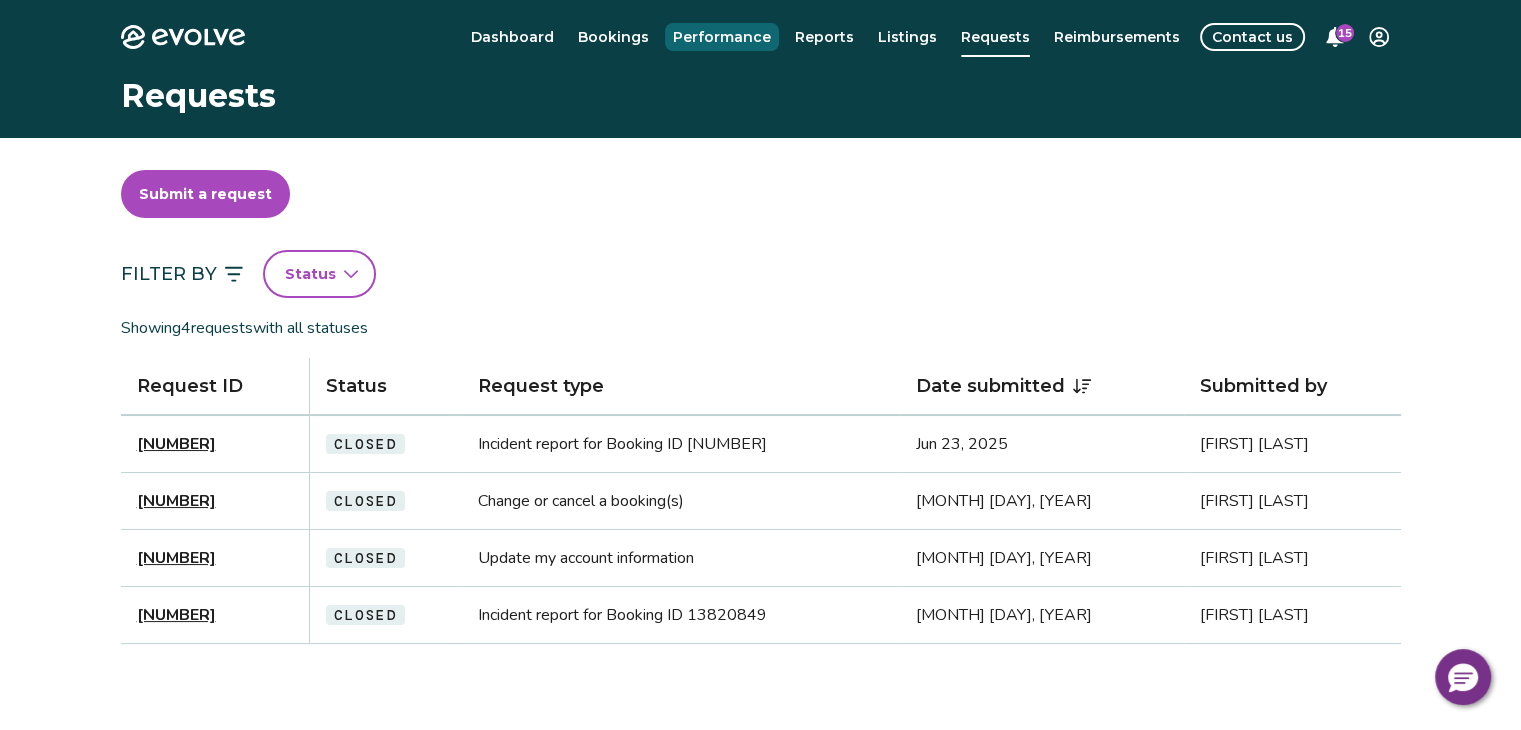 click on "Performance" at bounding box center (722, 37) 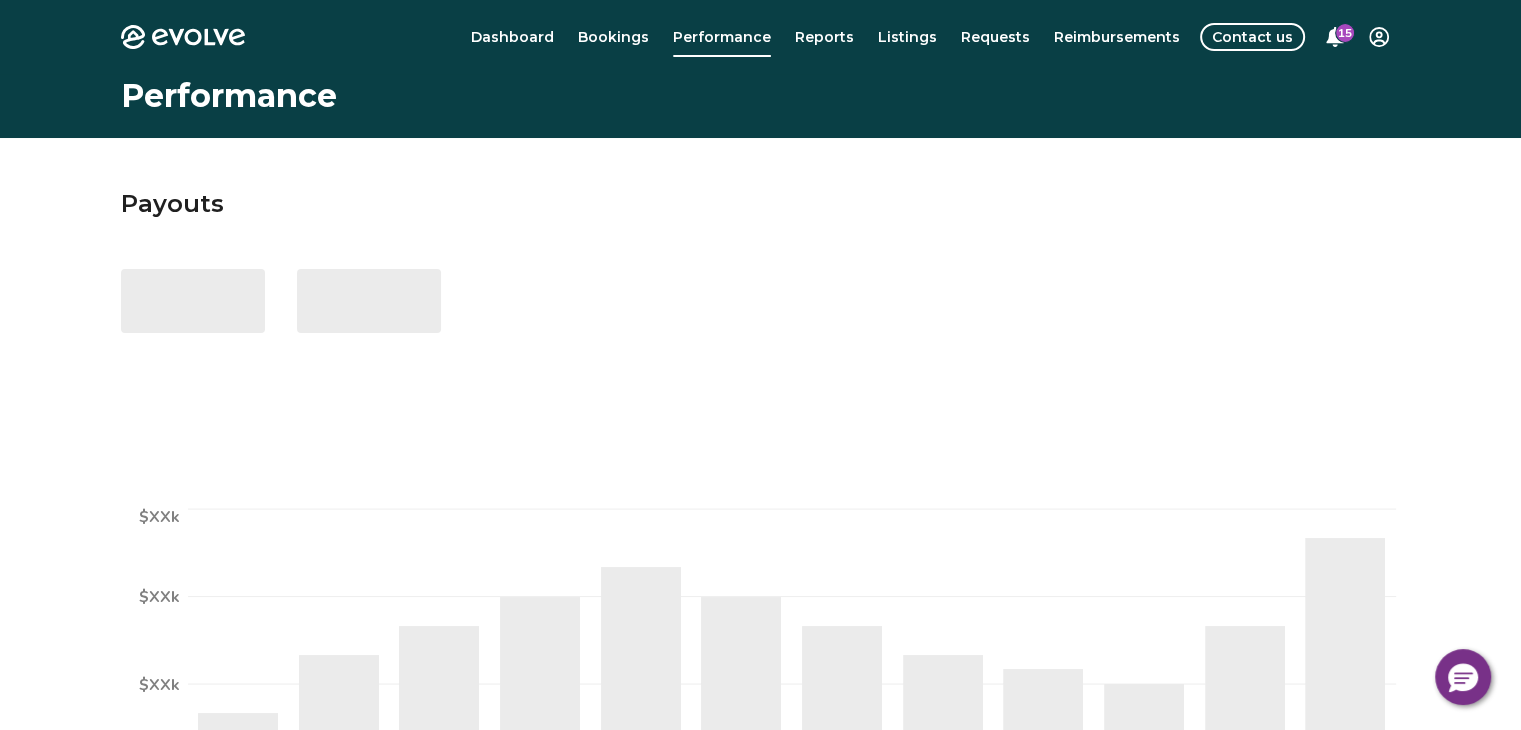 select on "****" 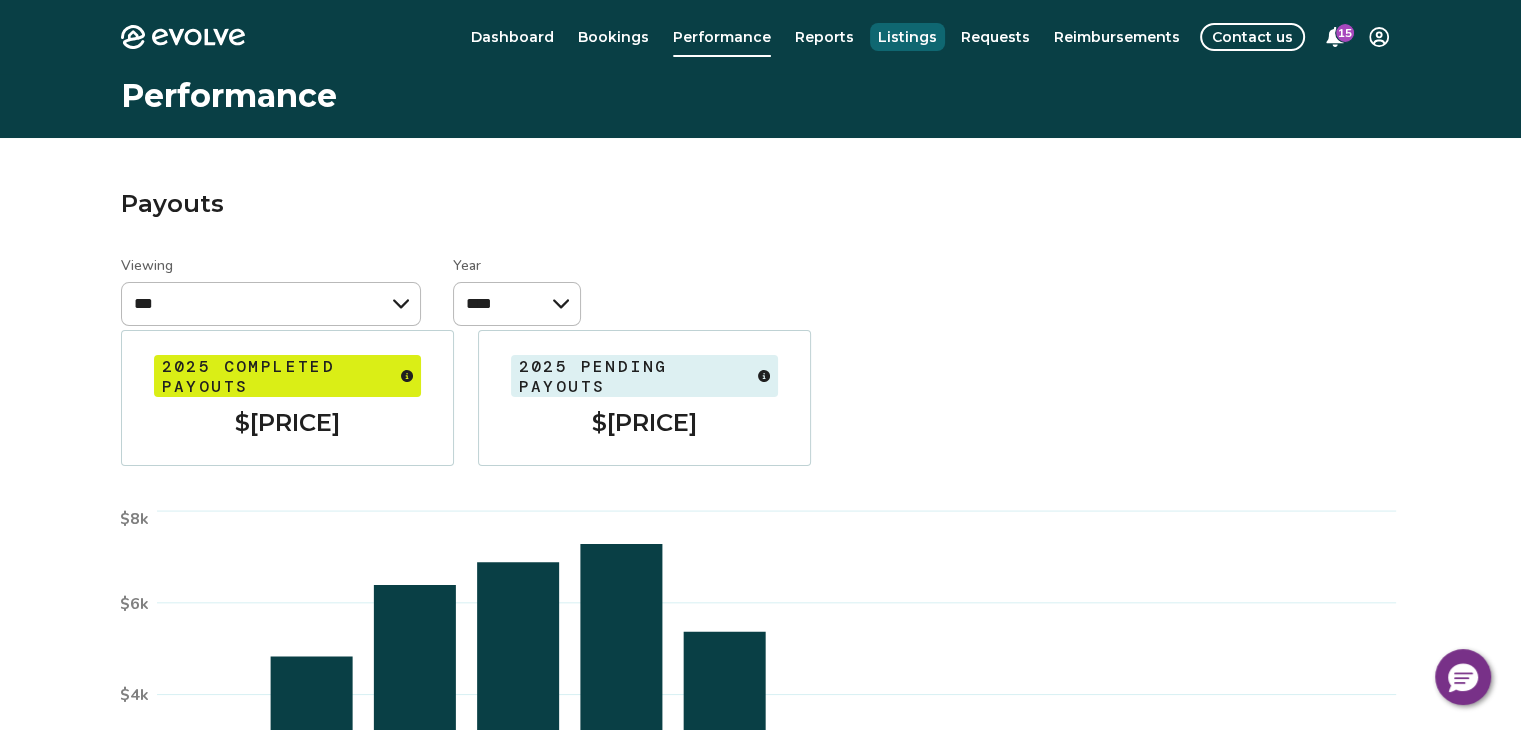 click on "Listings" at bounding box center [907, 37] 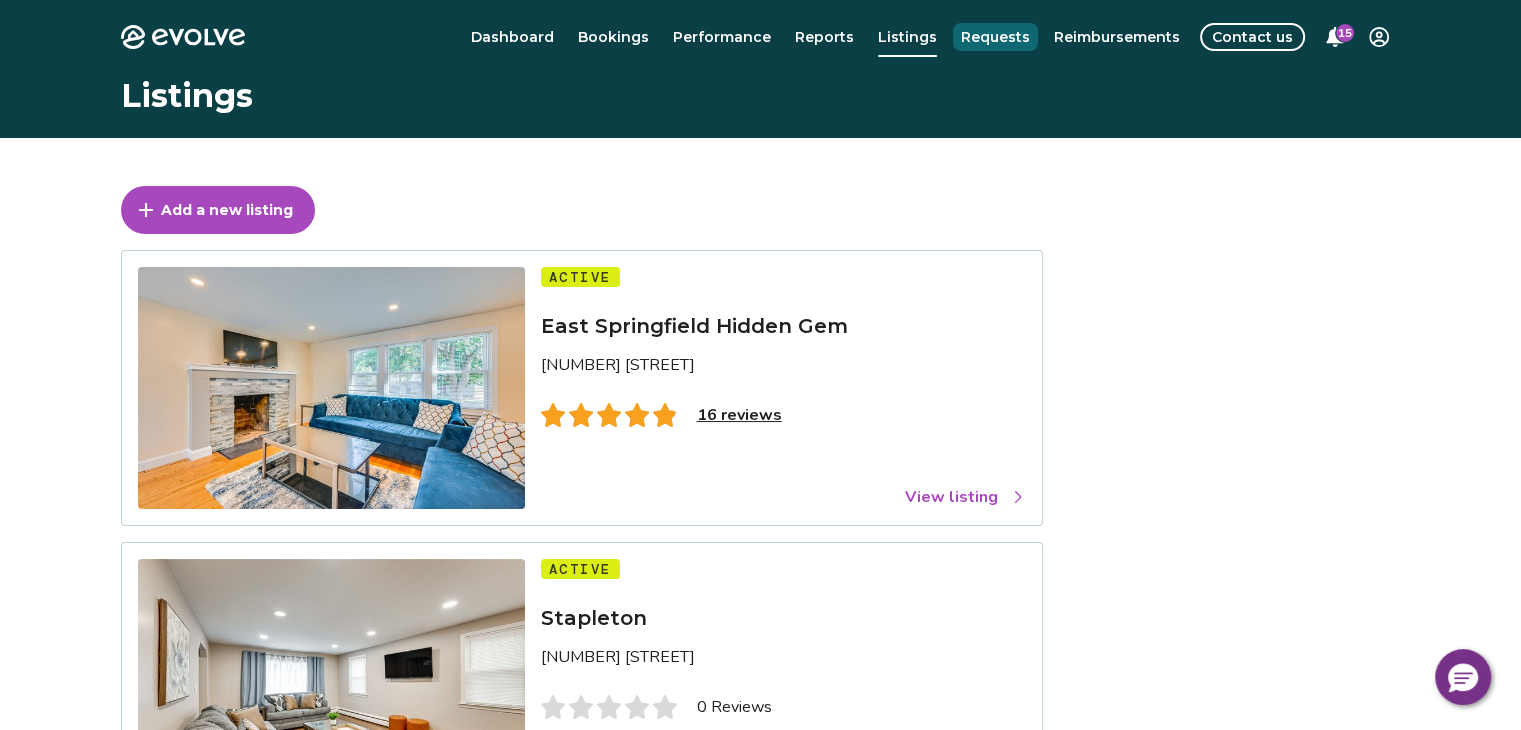 click on "Requests" at bounding box center (995, 37) 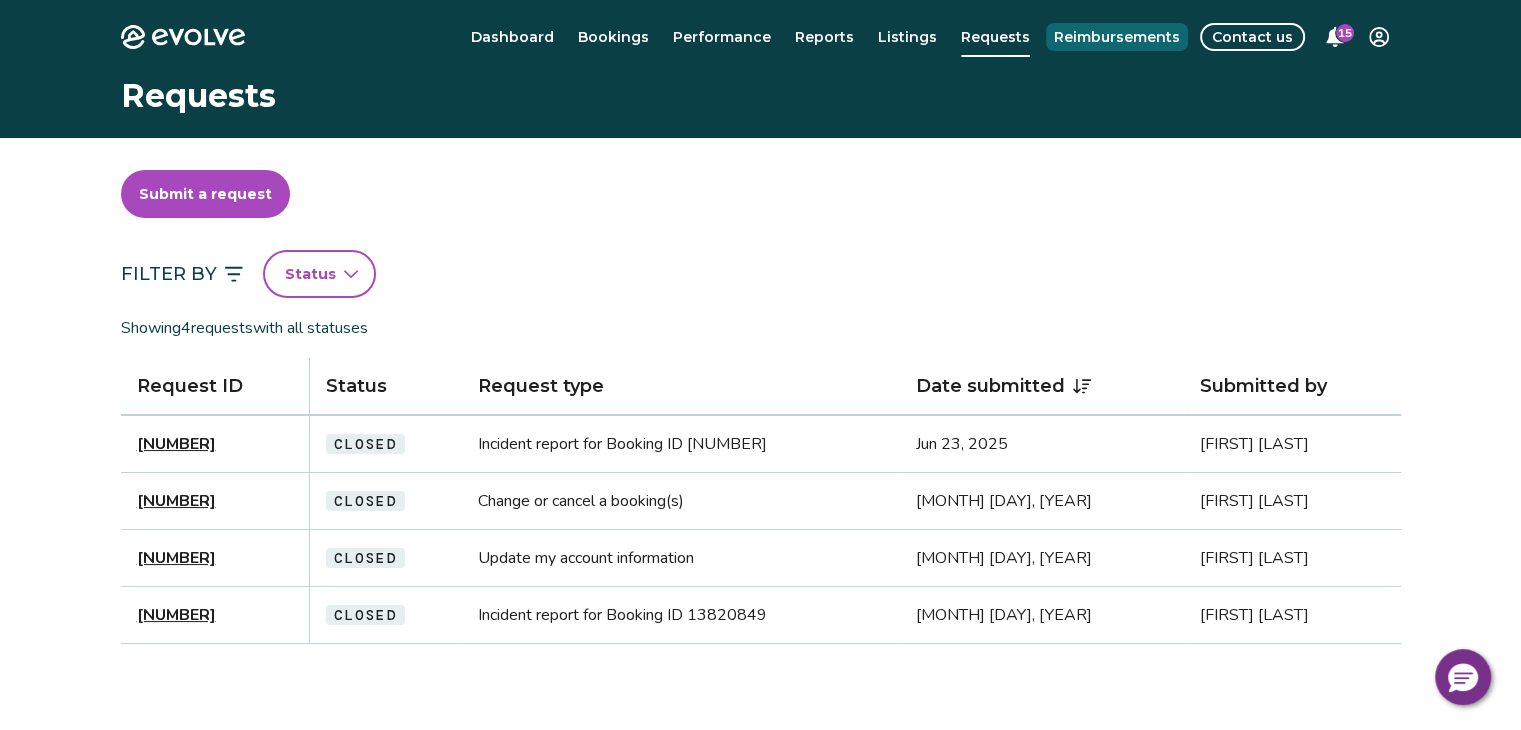 click on "Reimbursements" at bounding box center [1117, 37] 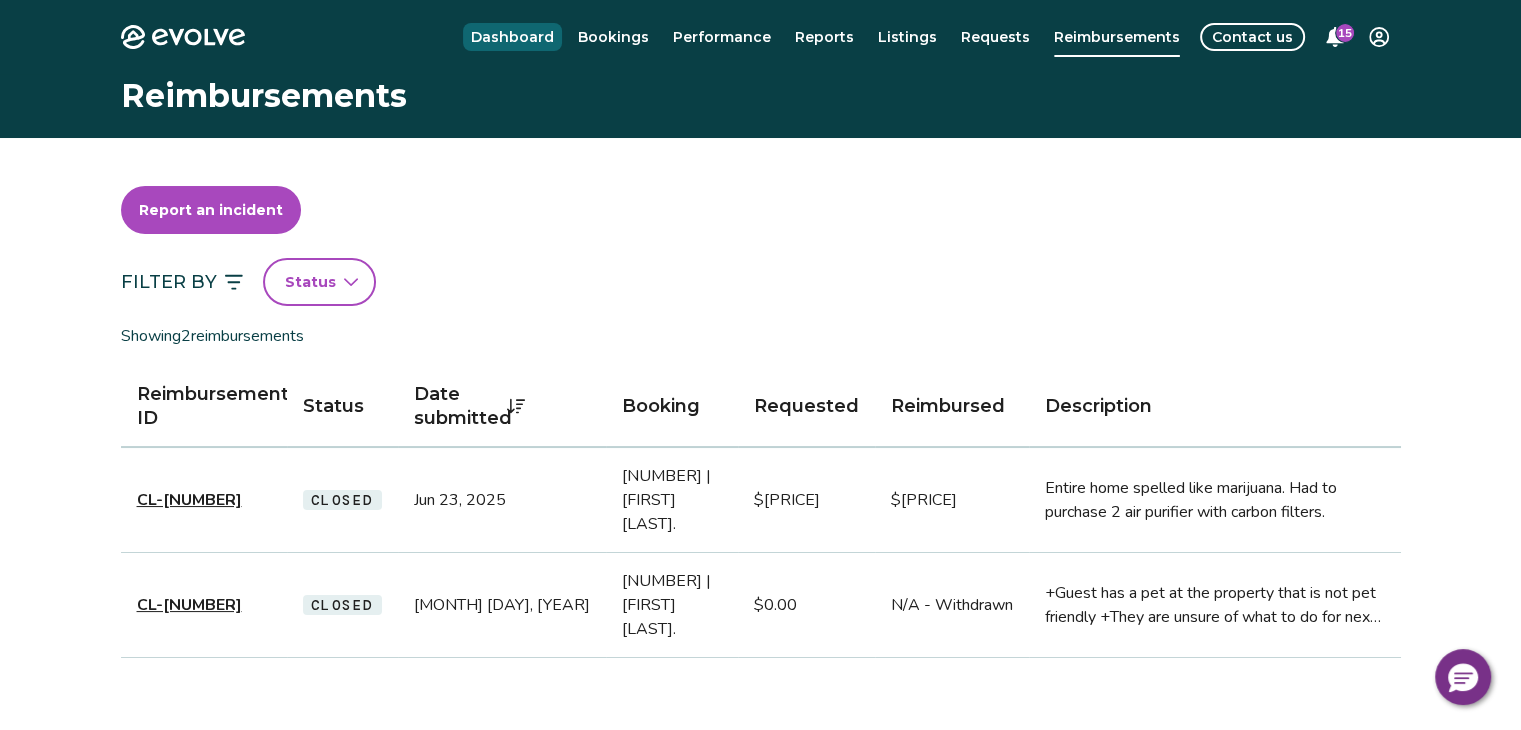 click on "Dashboard" at bounding box center (512, 37) 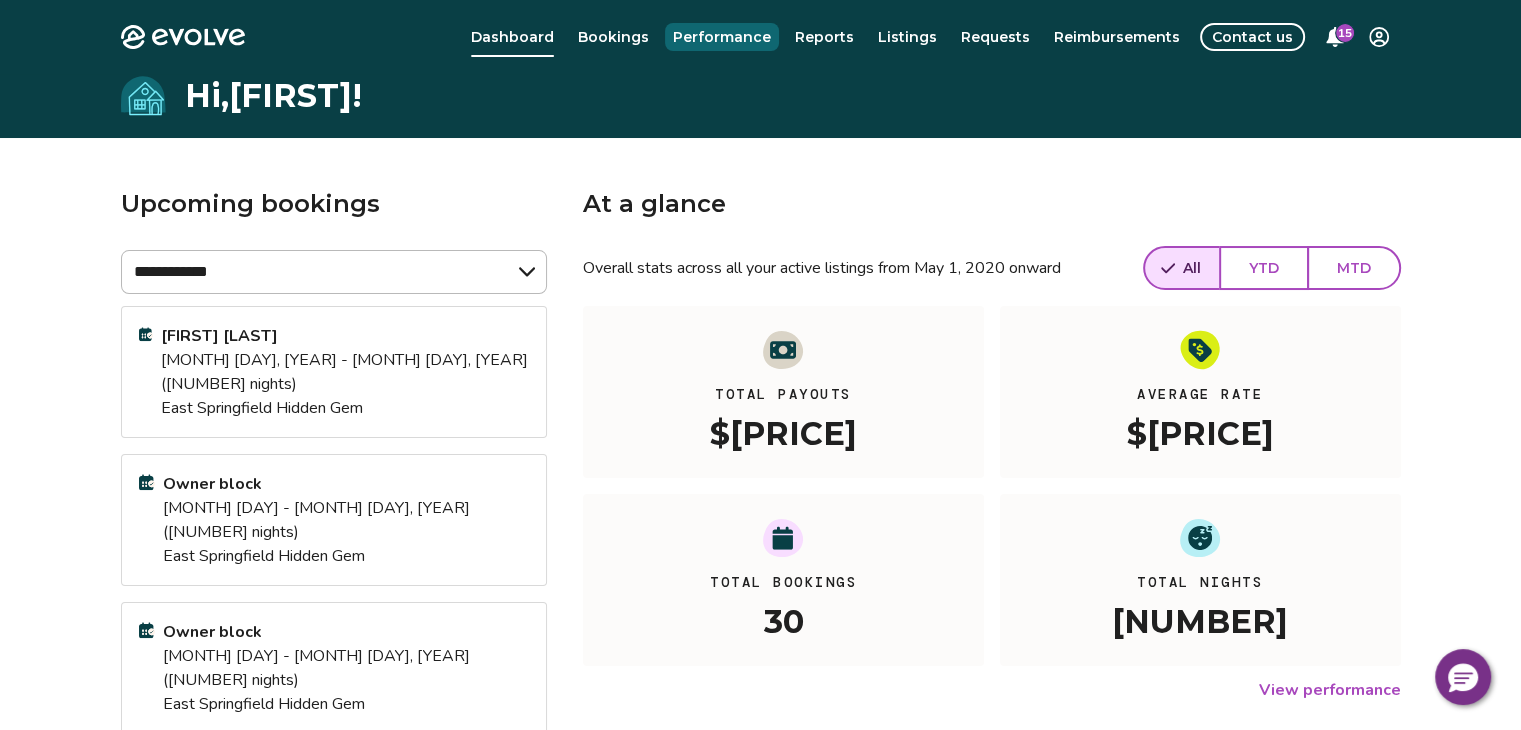 click on "Performance" at bounding box center (722, 37) 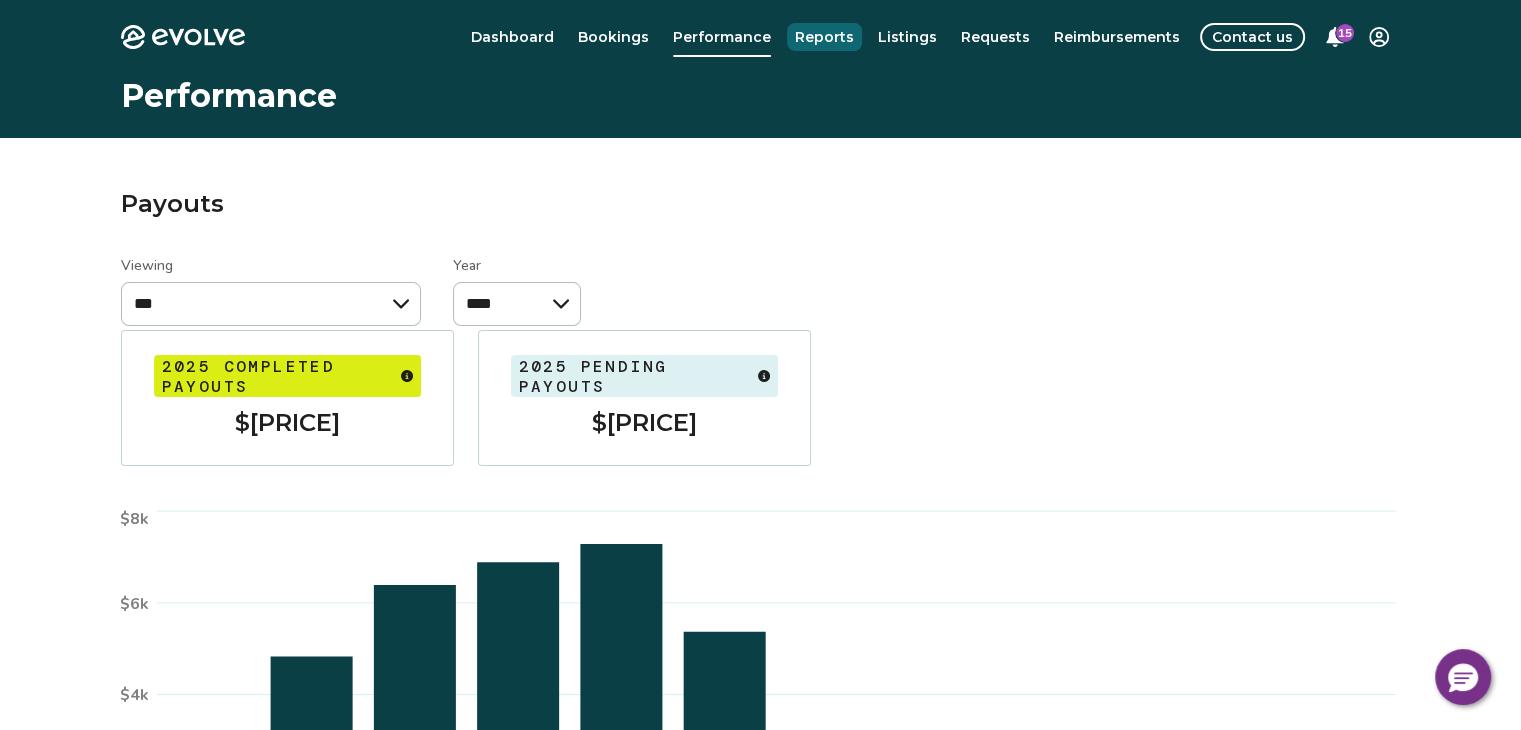 click on "Reports" at bounding box center [824, 37] 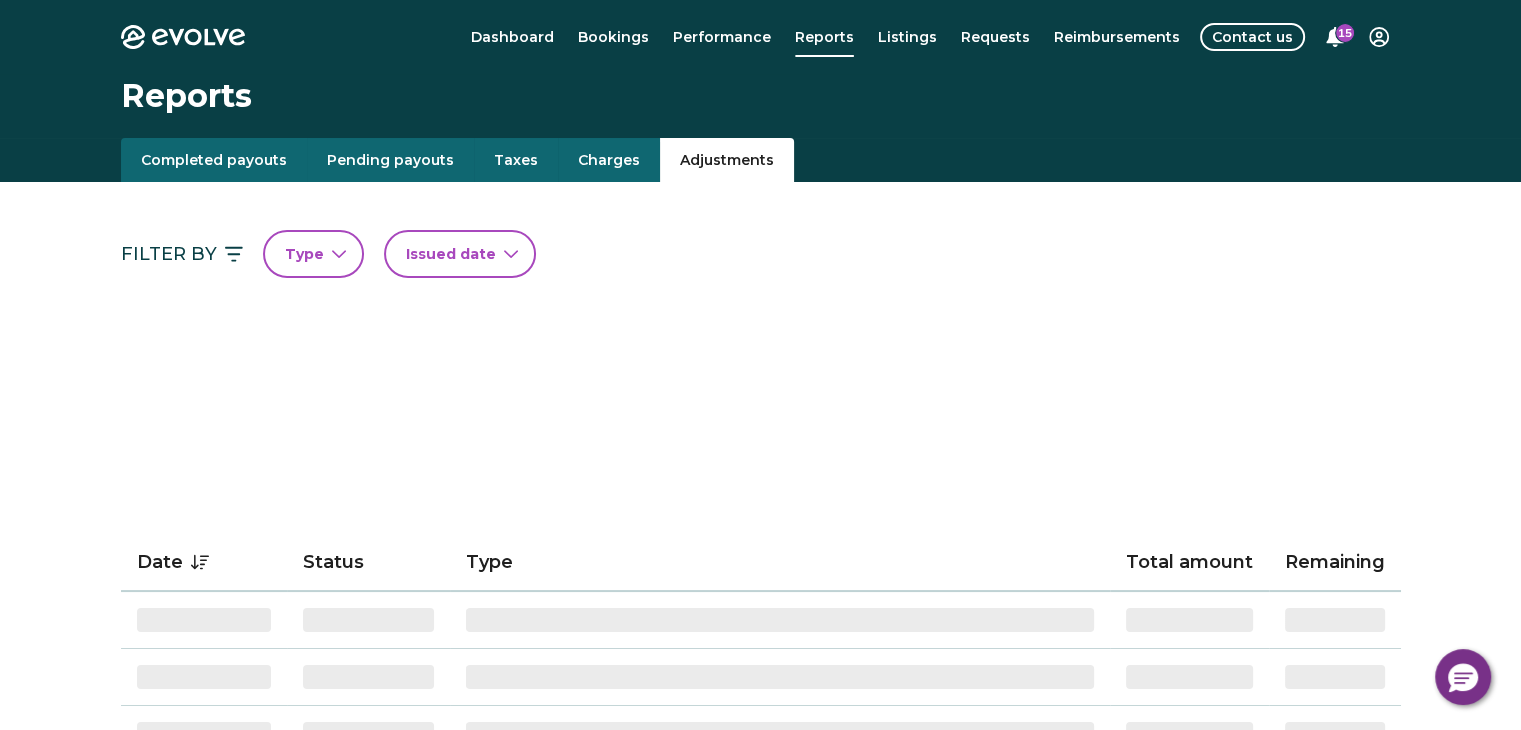 click on "Adjustments" at bounding box center [727, 160] 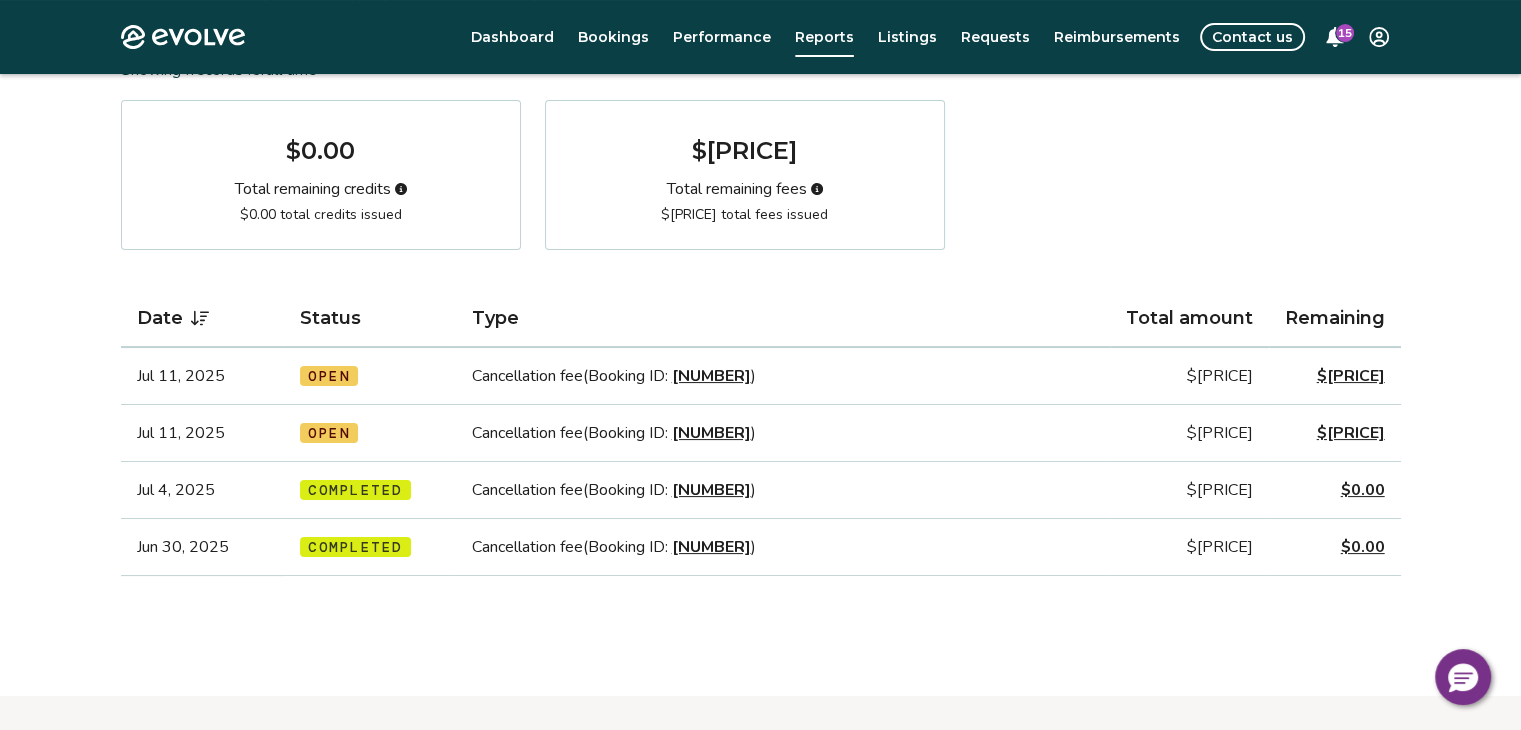 scroll, scrollTop: 248, scrollLeft: 0, axis: vertical 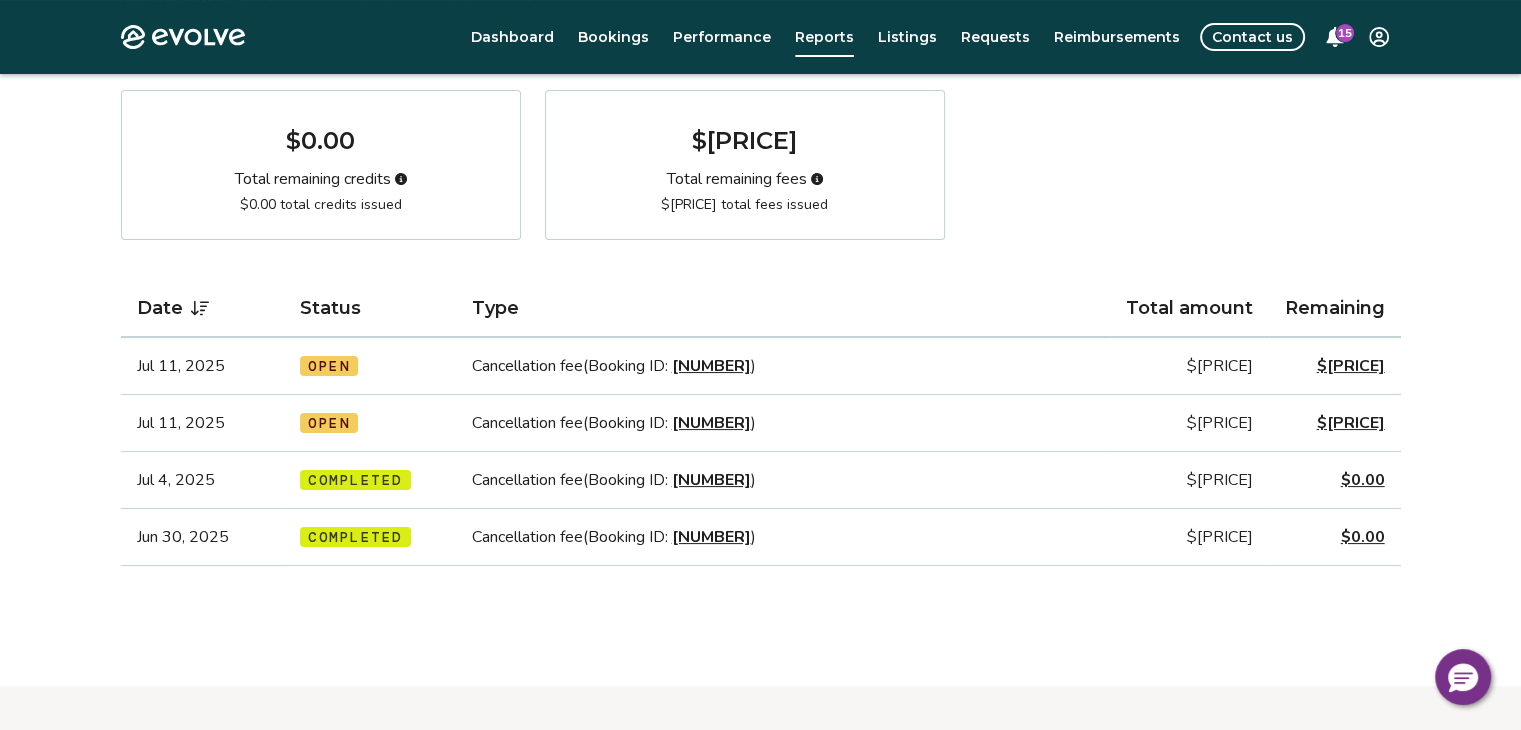 click on "[NUMBER]" at bounding box center [710, 366] 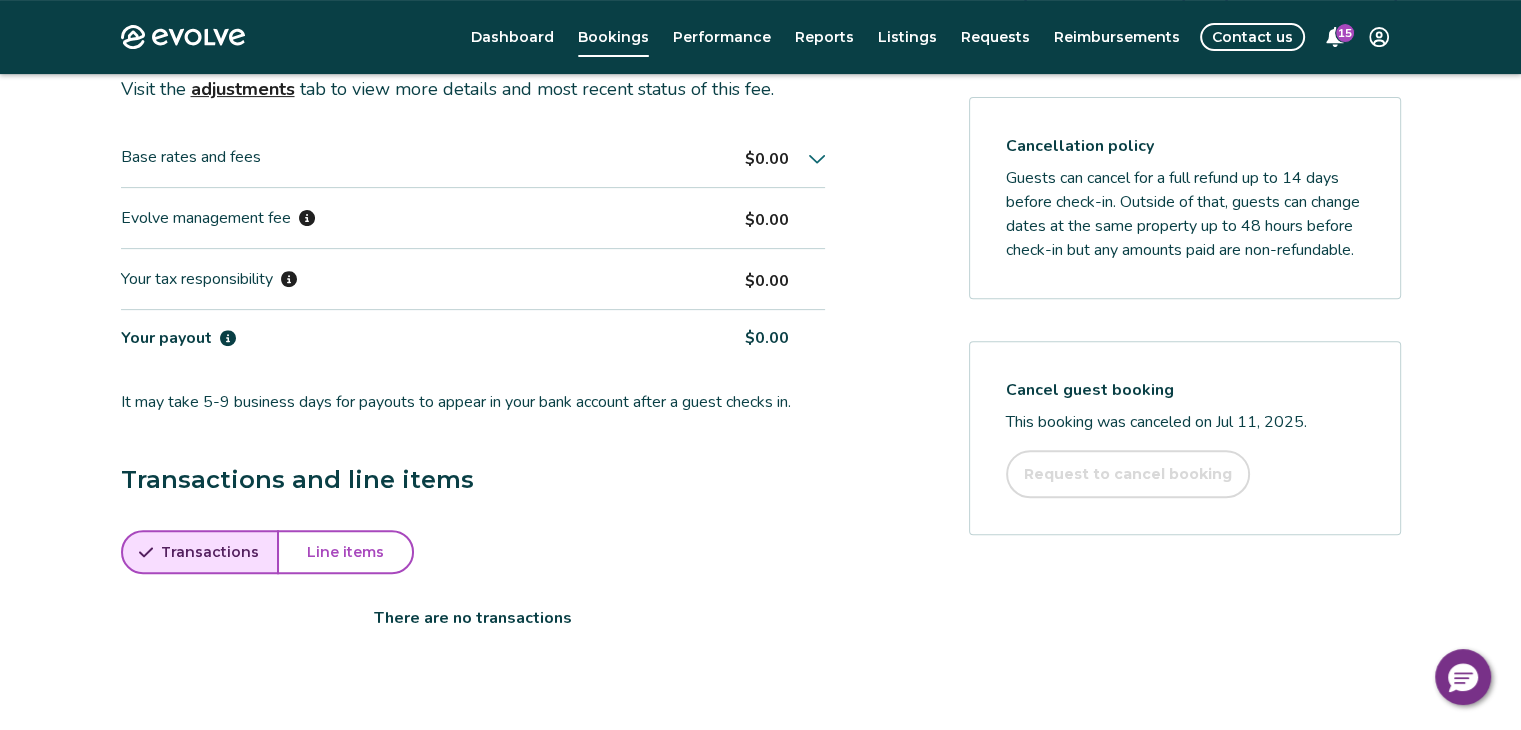 scroll, scrollTop: 684, scrollLeft: 0, axis: vertical 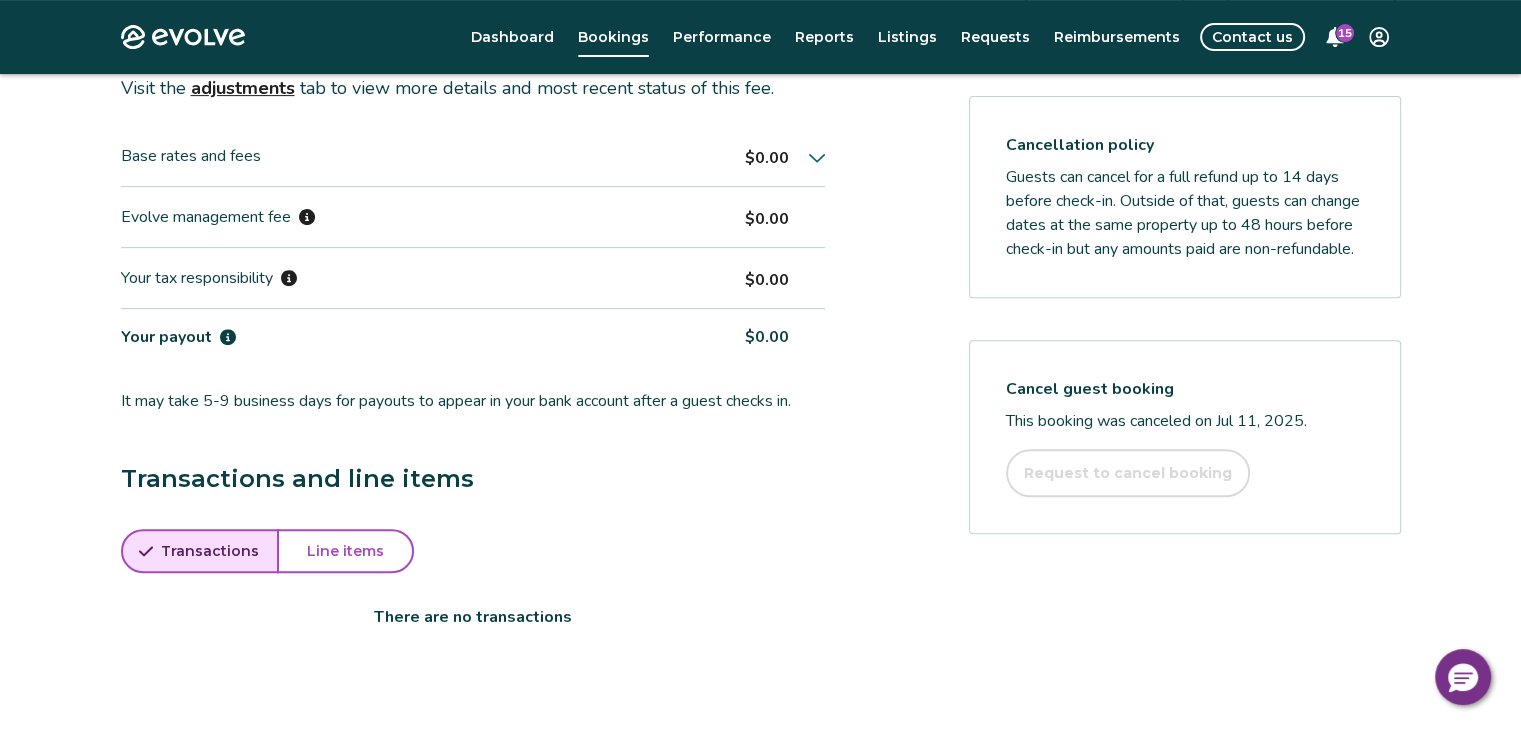 click 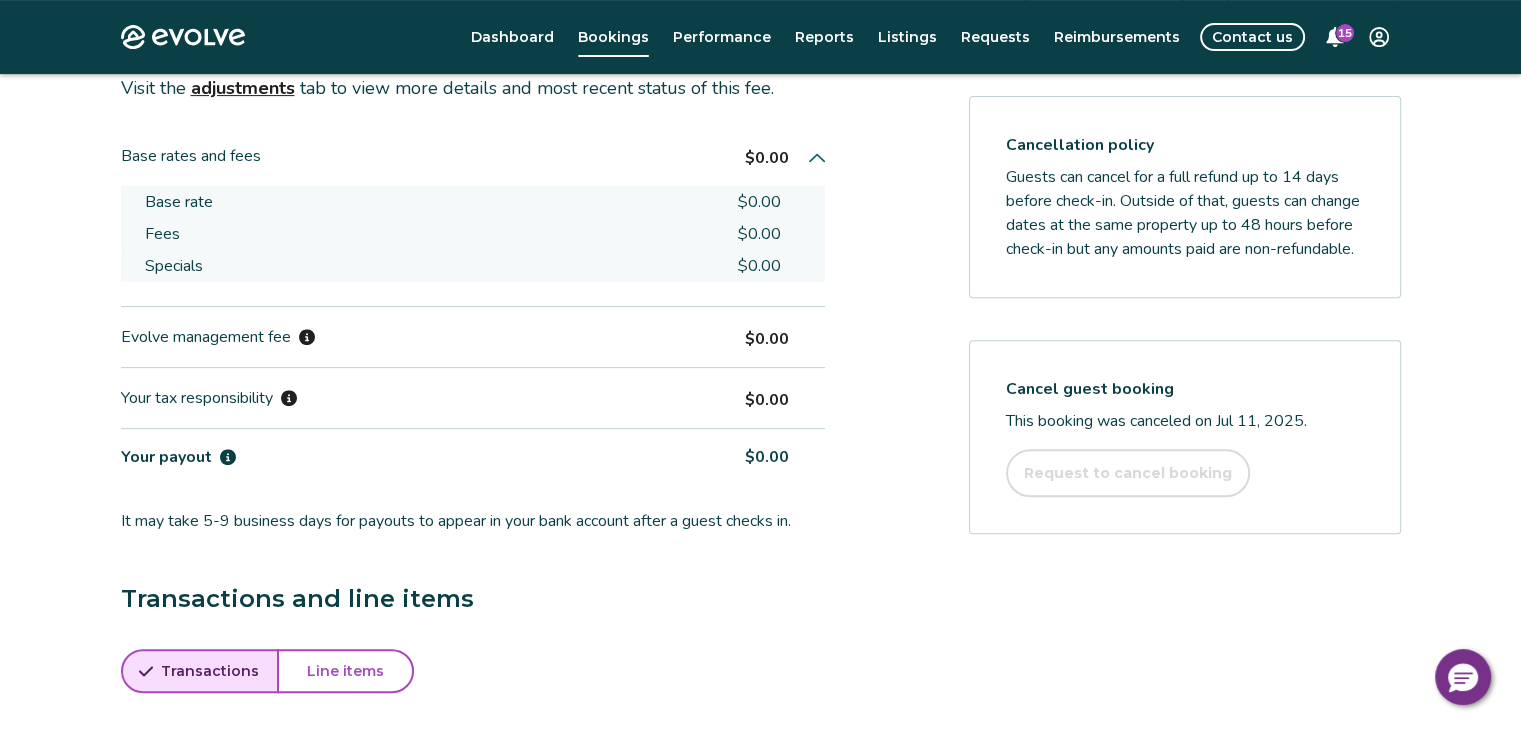 click 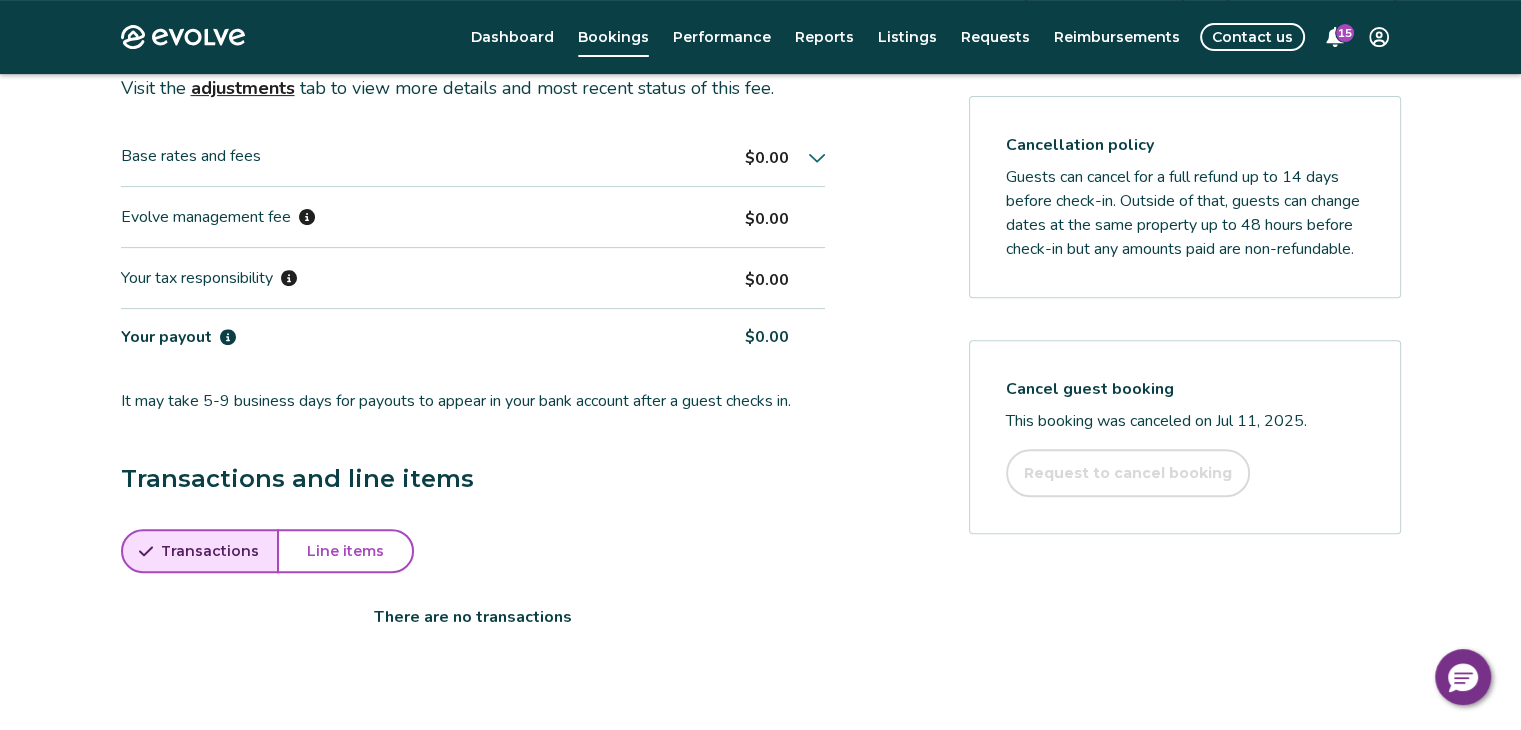 click on "Line items" at bounding box center (345, 551) 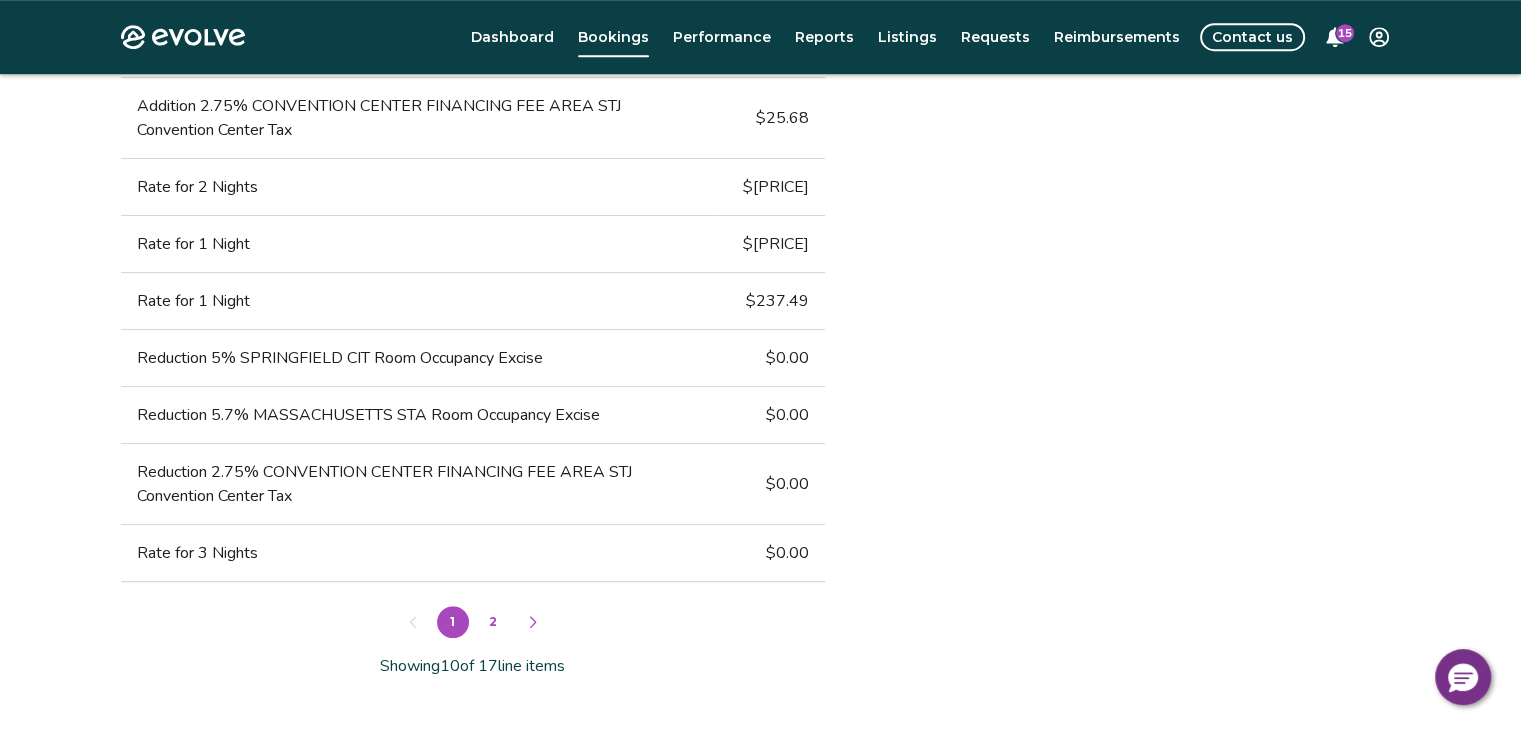 scroll, scrollTop: 1426, scrollLeft: 0, axis: vertical 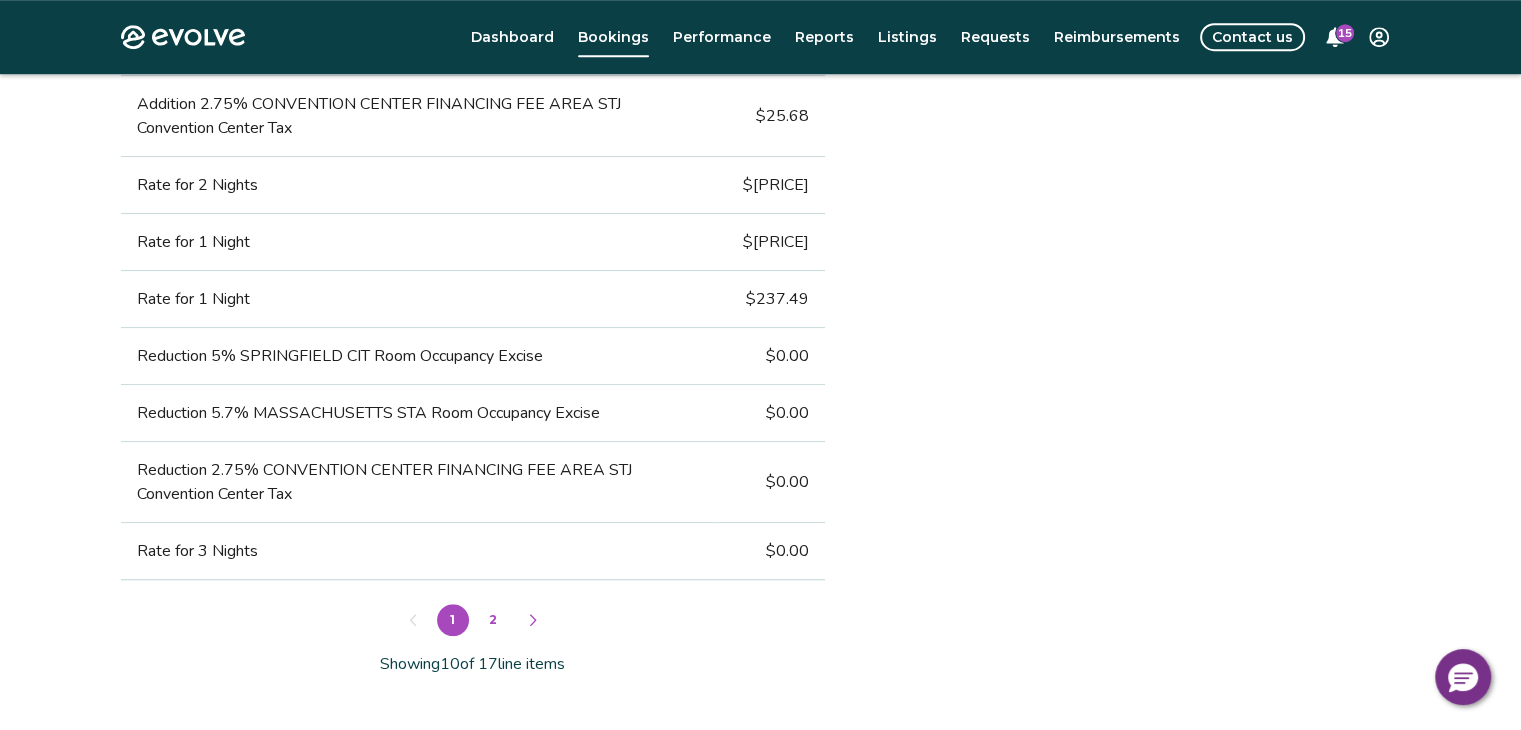 click at bounding box center (533, 620) 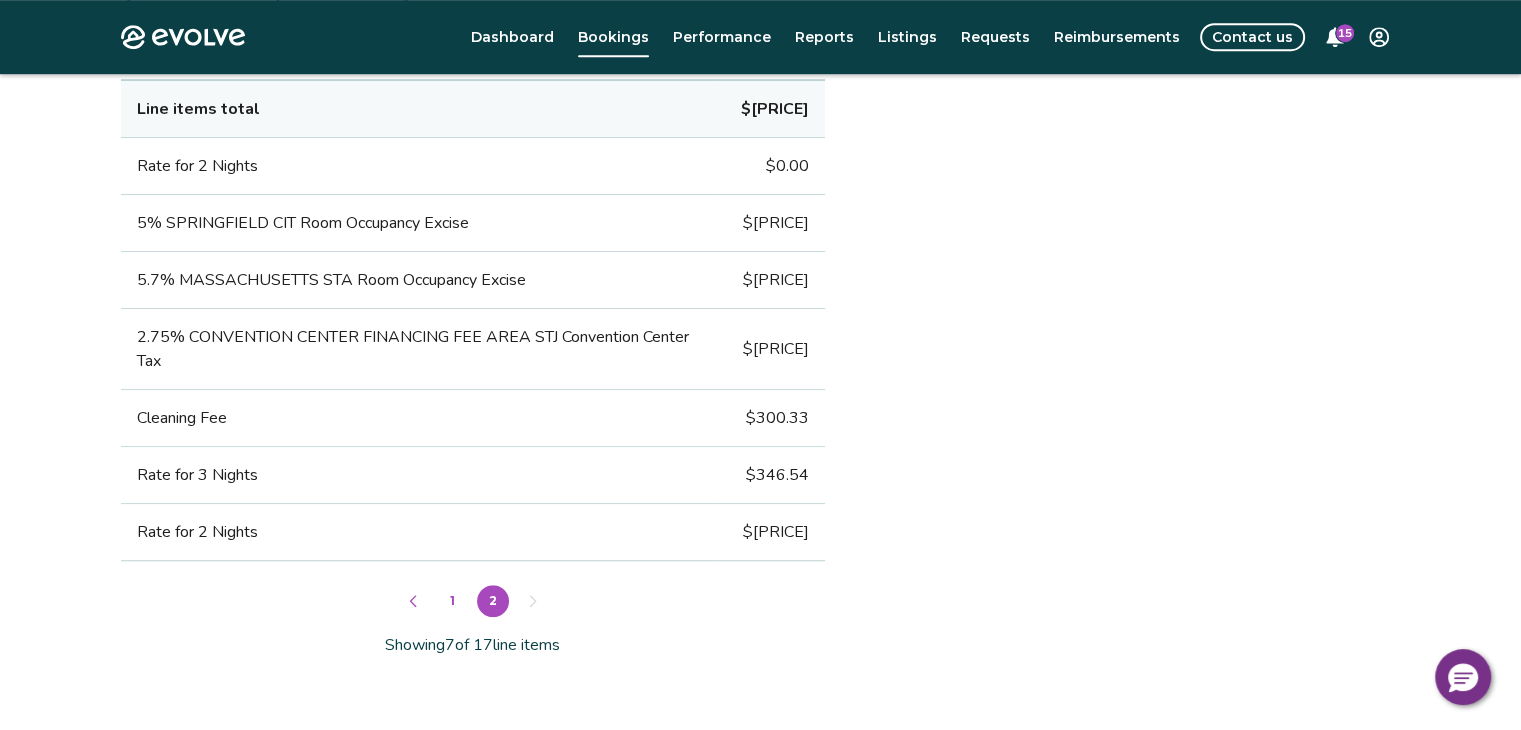 scroll, scrollTop: 1248, scrollLeft: 0, axis: vertical 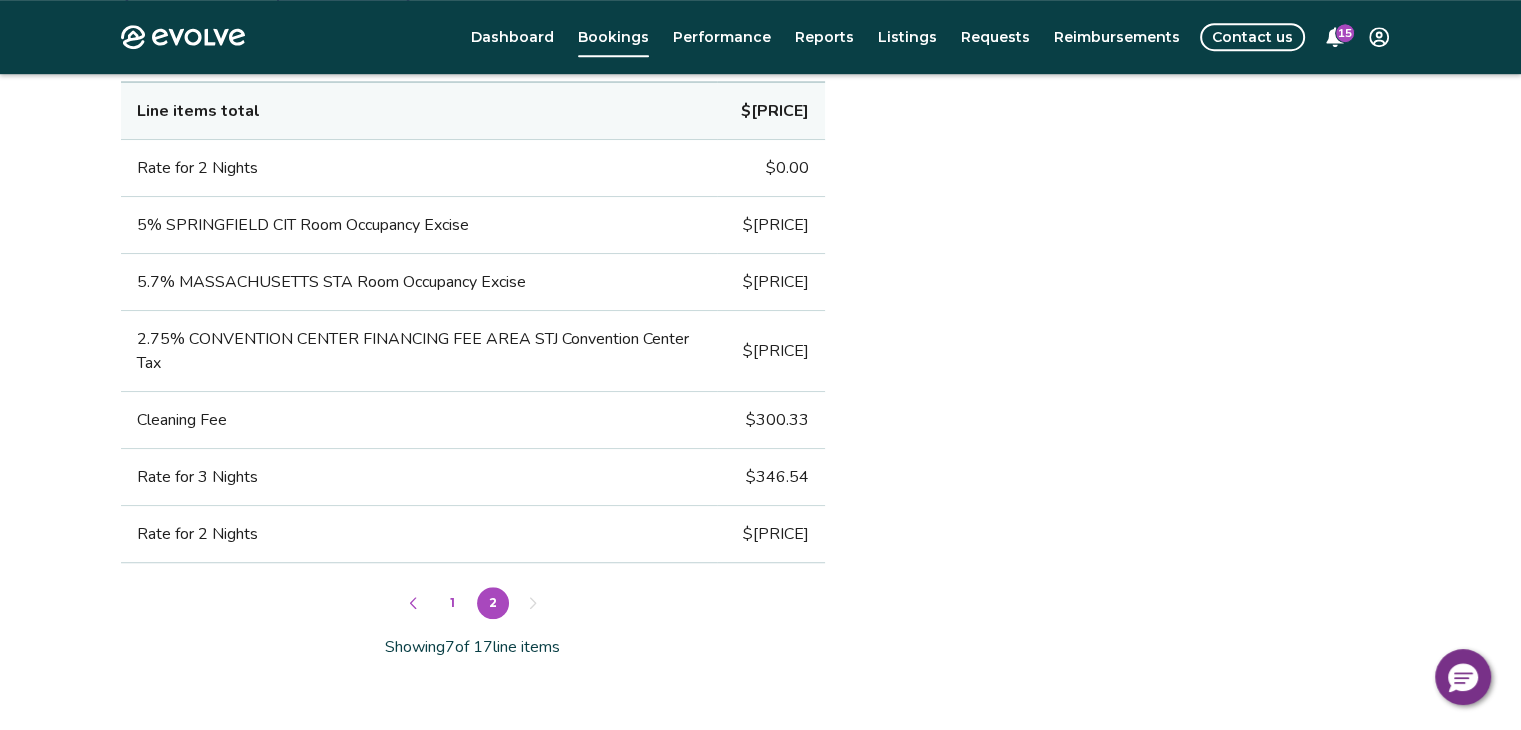 click on "1" at bounding box center (453, 603) 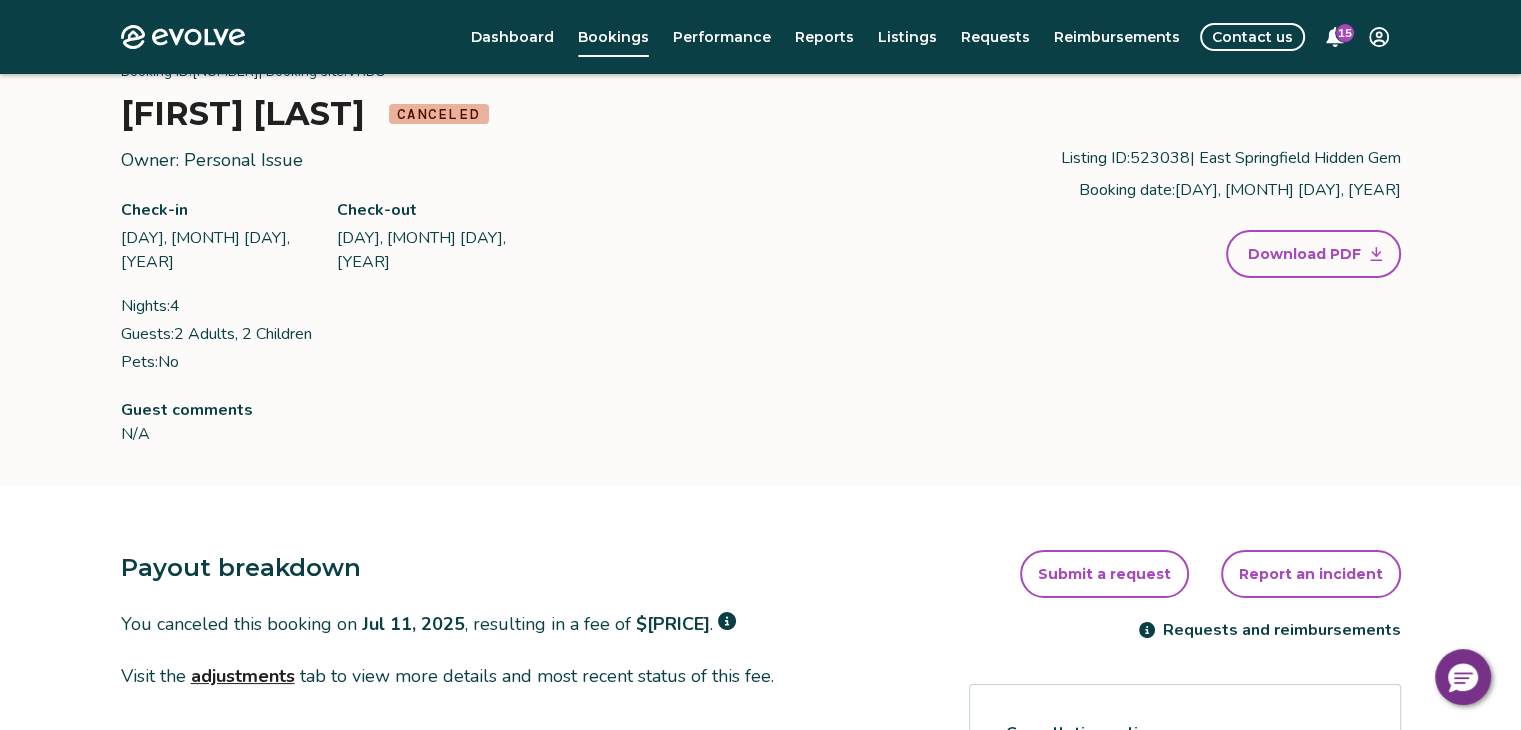scroll, scrollTop: 0, scrollLeft: 0, axis: both 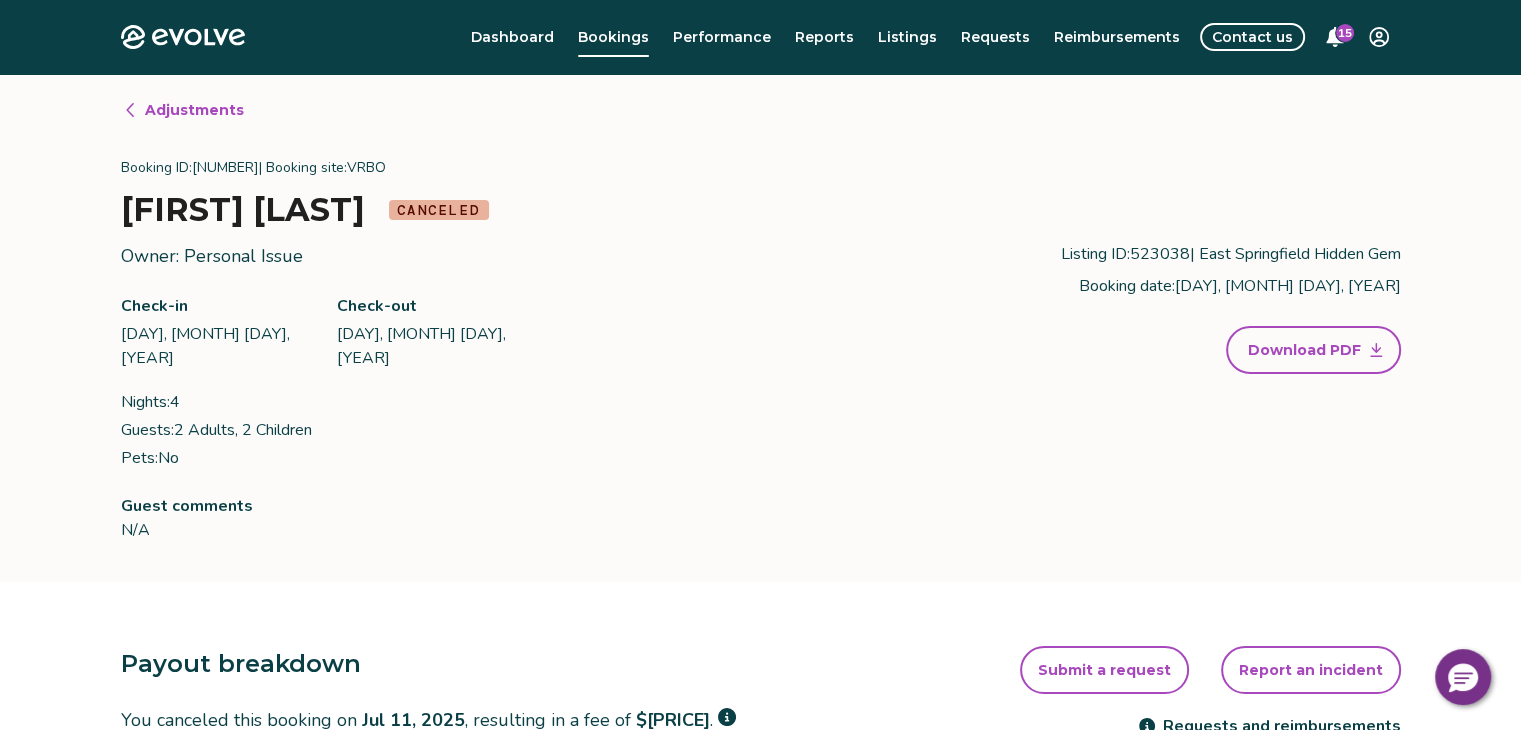 click on "Adjustments" at bounding box center [194, 110] 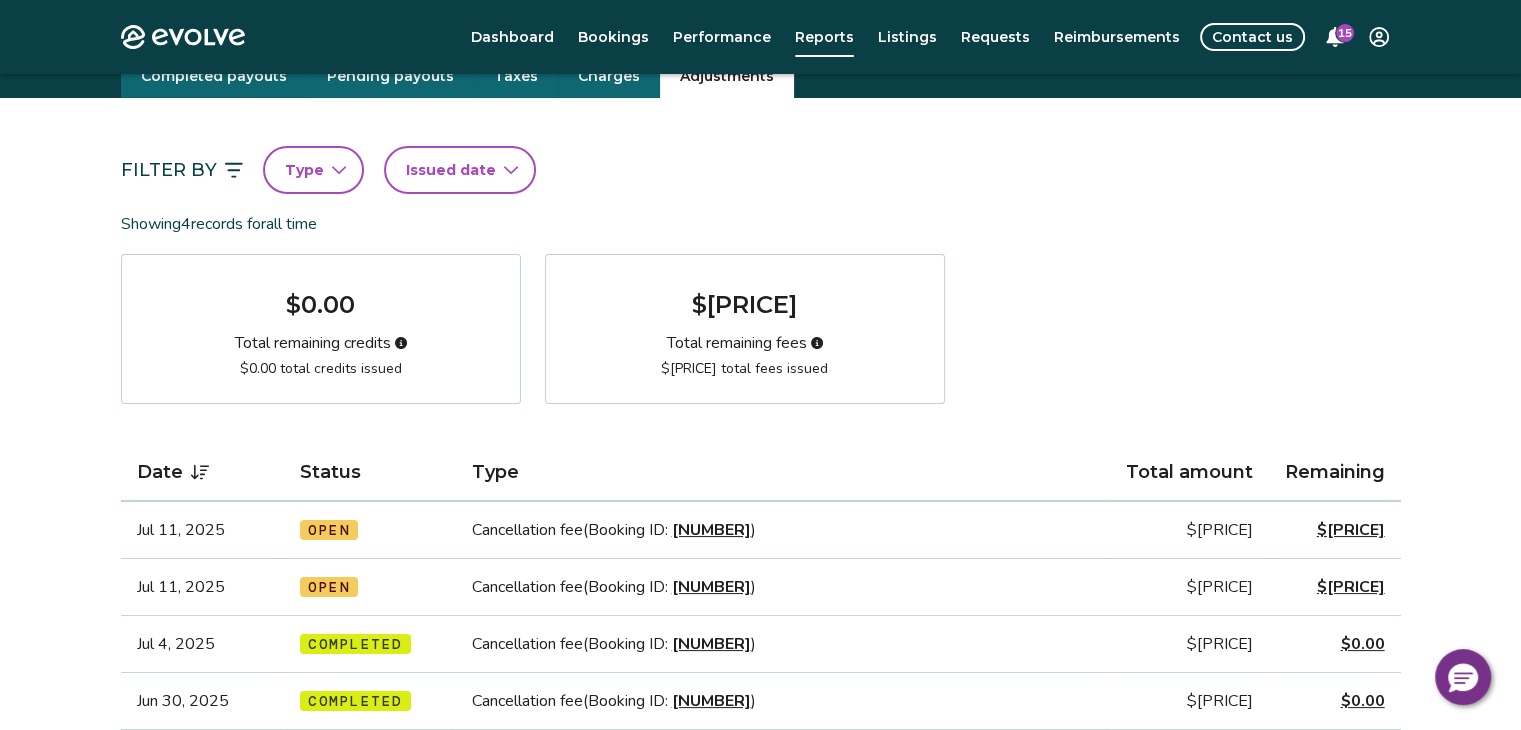 scroll, scrollTop: 91, scrollLeft: 0, axis: vertical 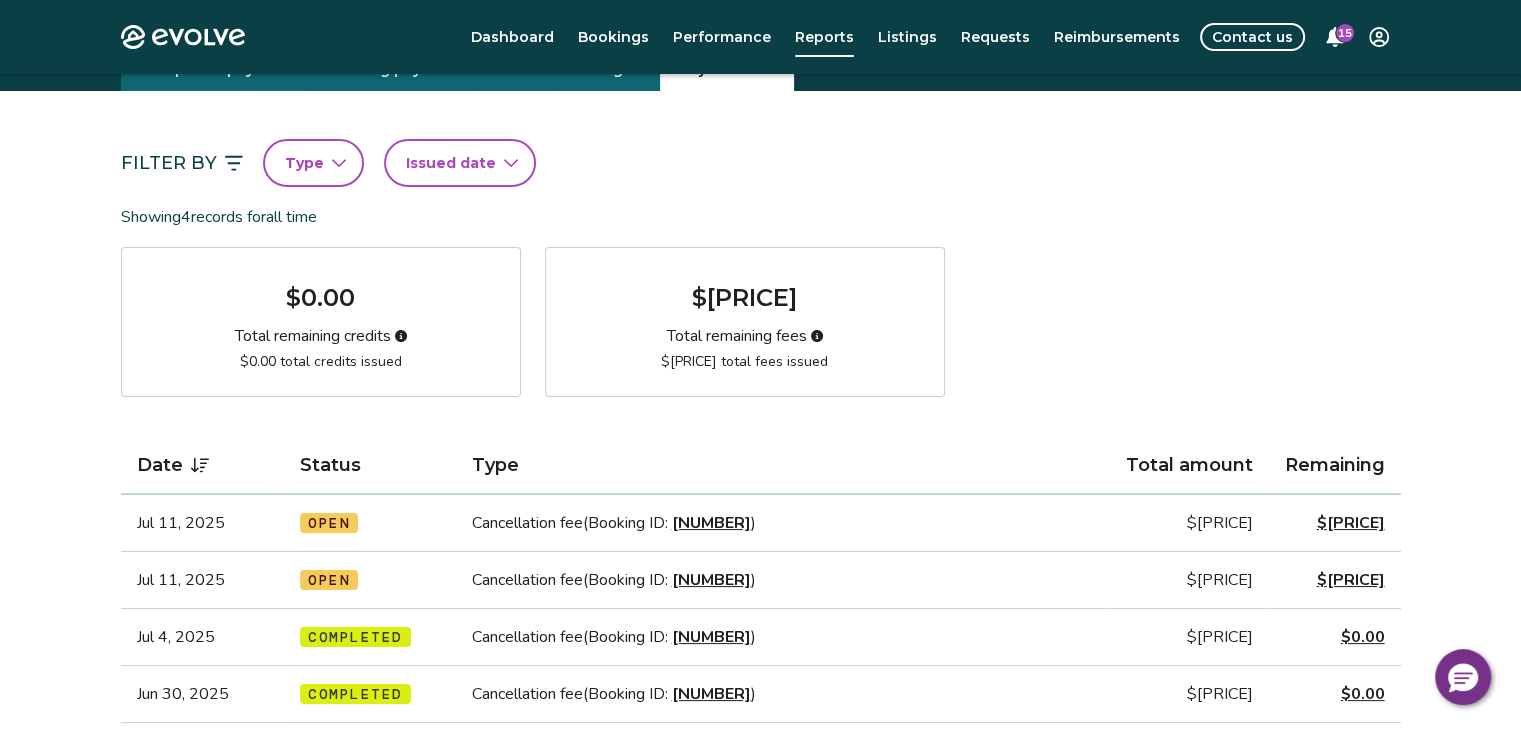 click on "[NUMBER]" at bounding box center [710, 580] 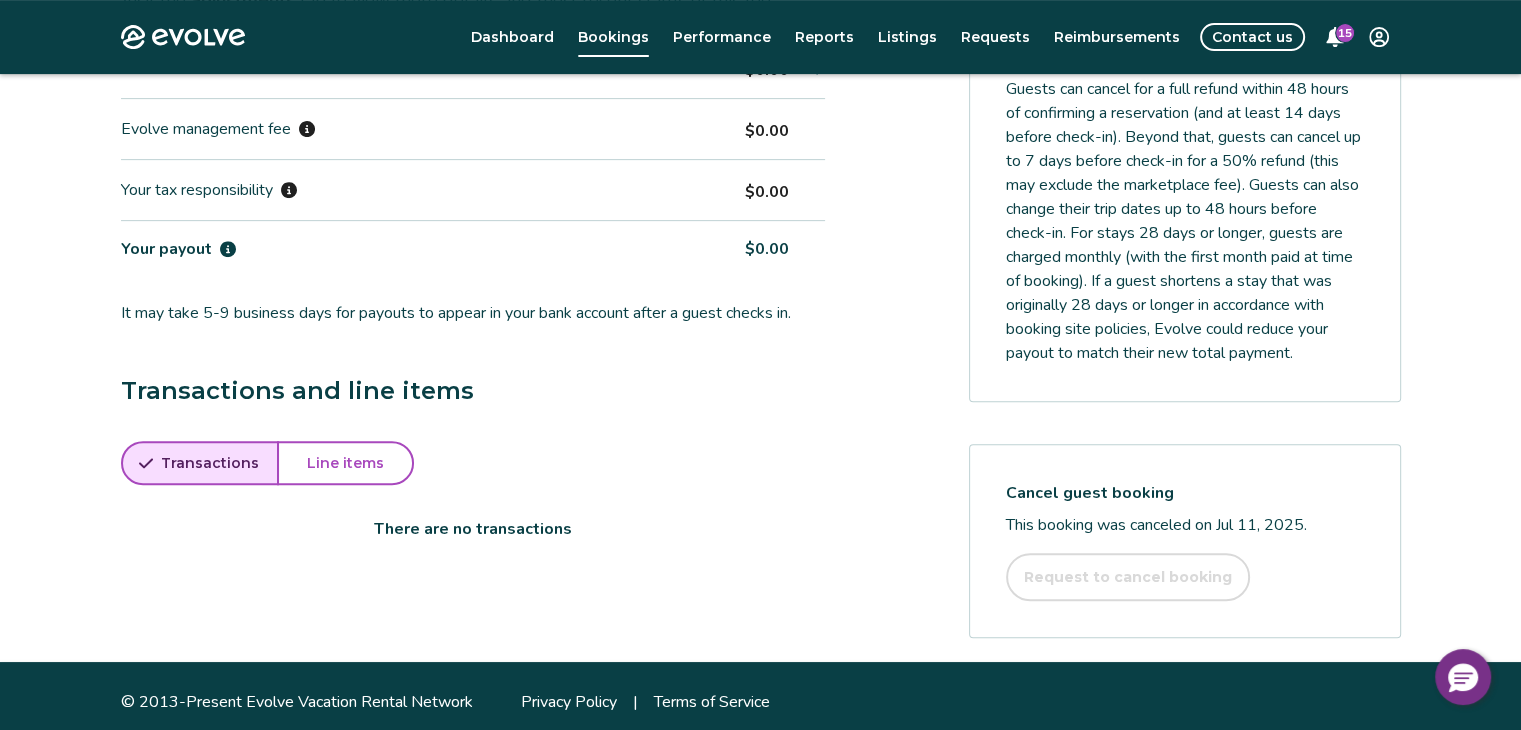 scroll, scrollTop: 781, scrollLeft: 0, axis: vertical 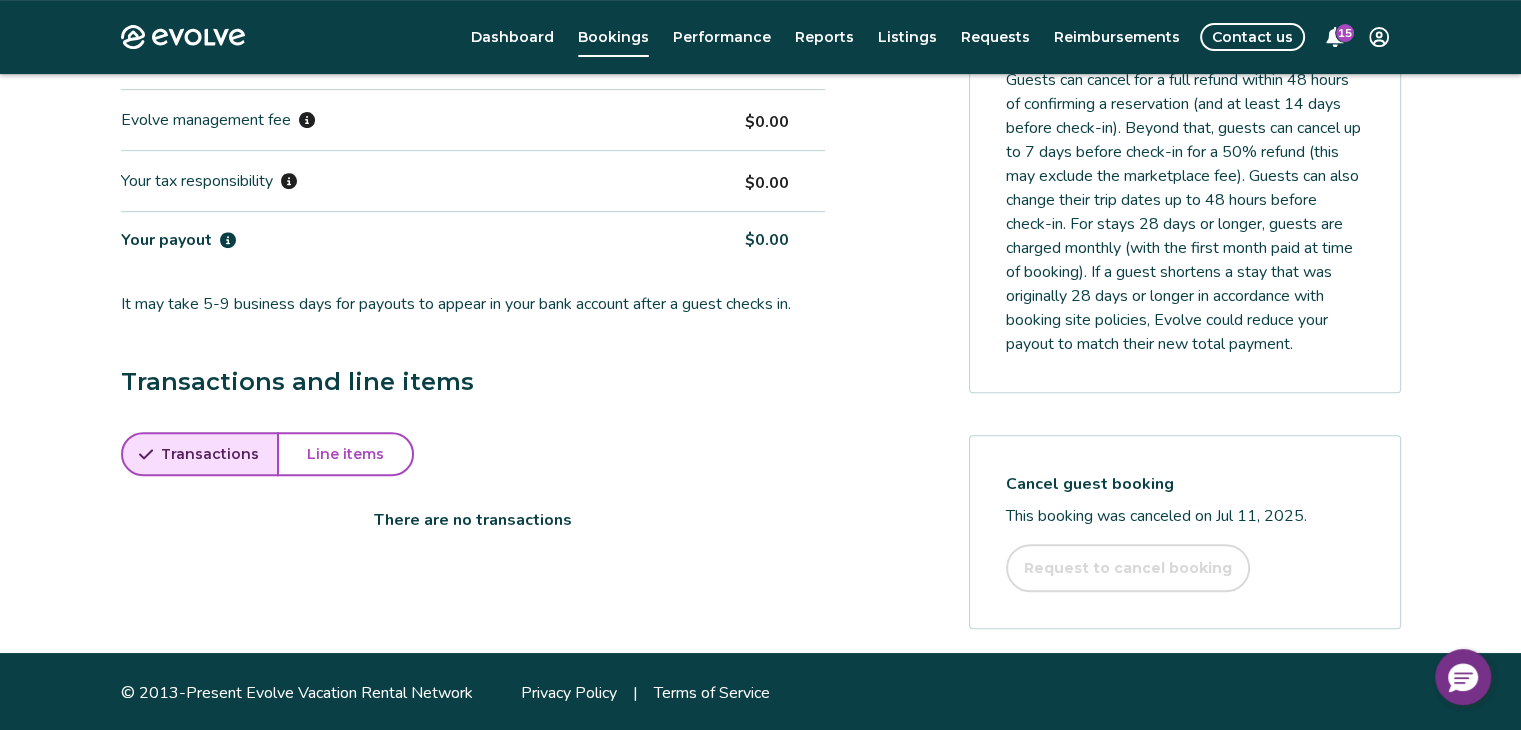 click on "Line items" at bounding box center (345, 454) 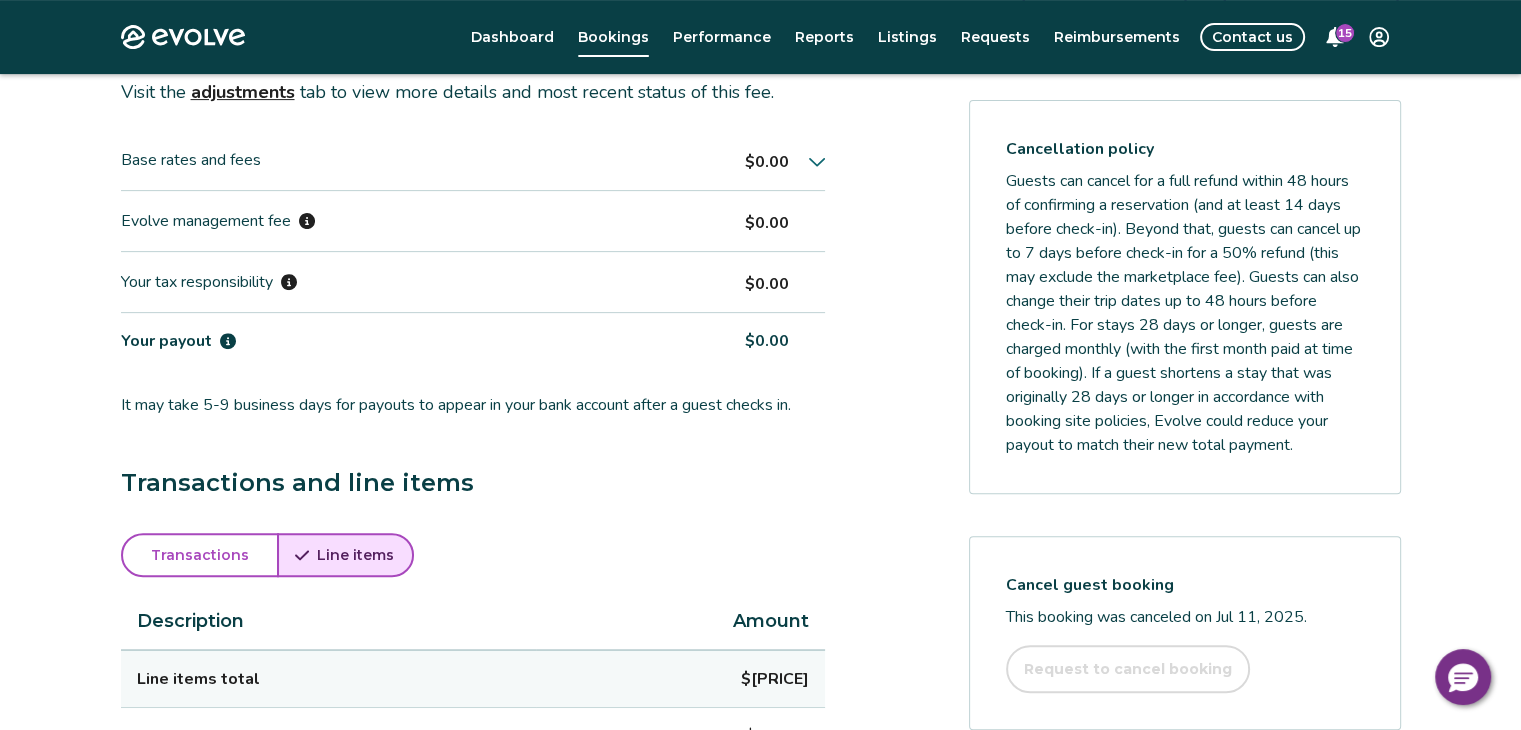 scroll, scrollTop: 676, scrollLeft: 0, axis: vertical 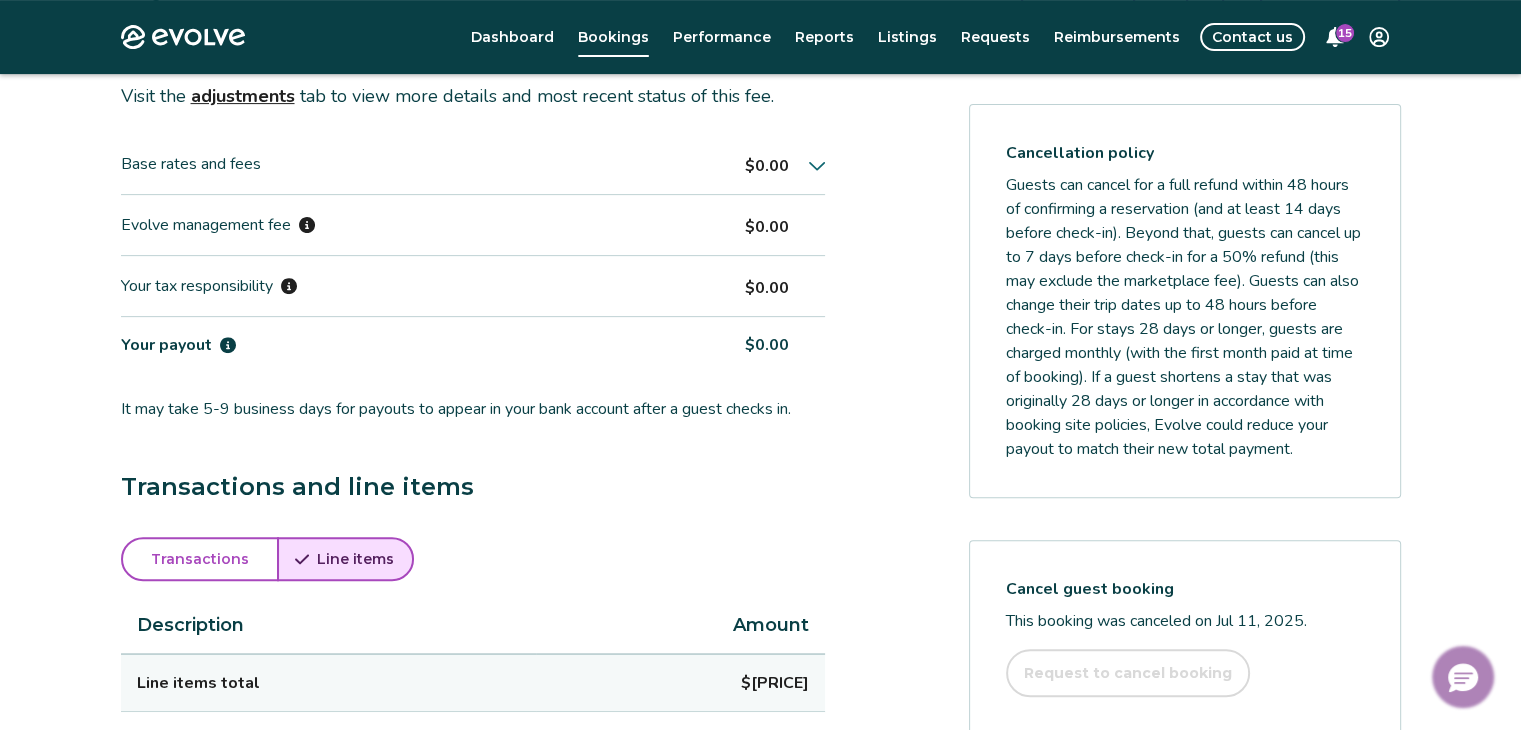 click at bounding box center (1463, 677) 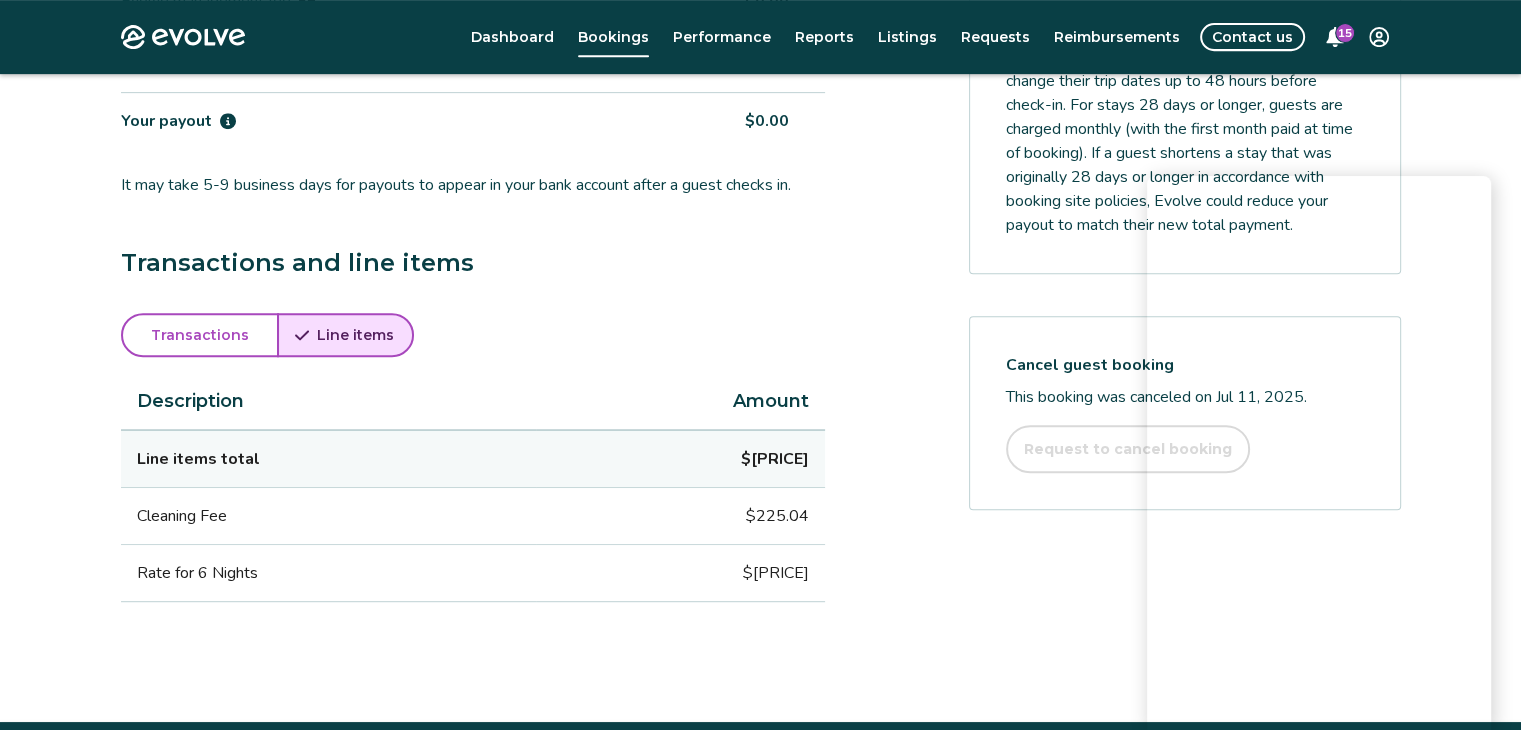 scroll, scrollTop: 896, scrollLeft: 0, axis: vertical 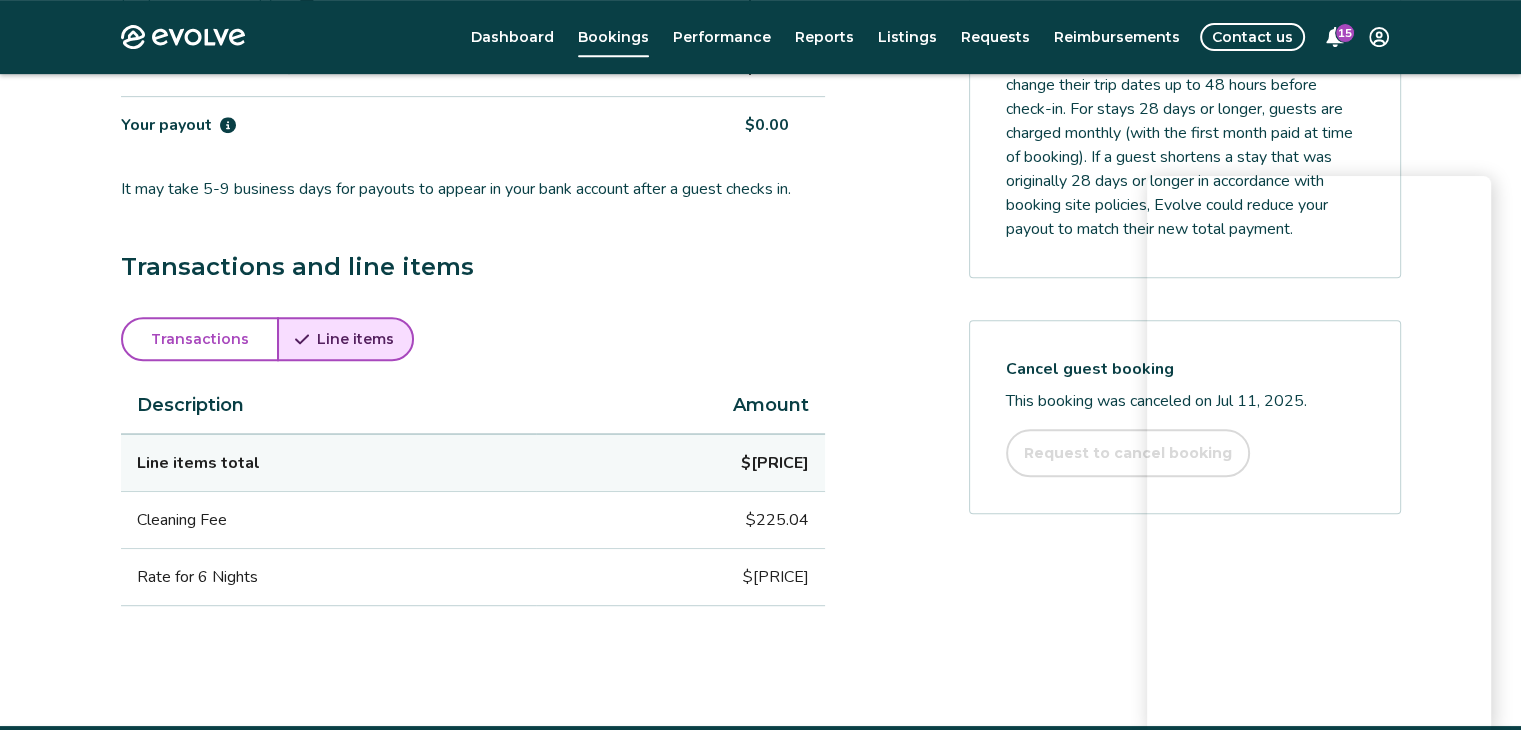 click on "Contact us" at bounding box center [1252, 37] 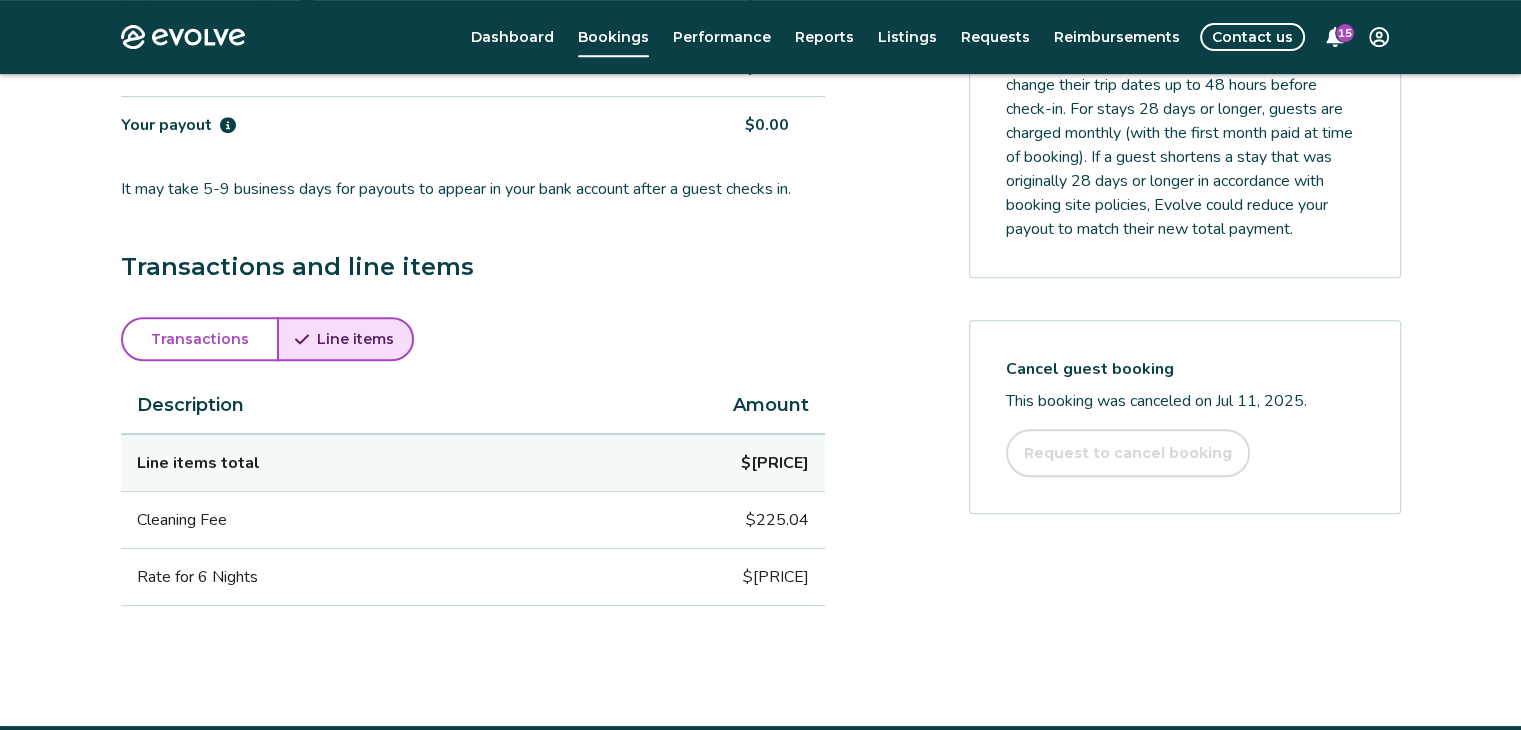 click on "Contact us" at bounding box center (1252, 37) 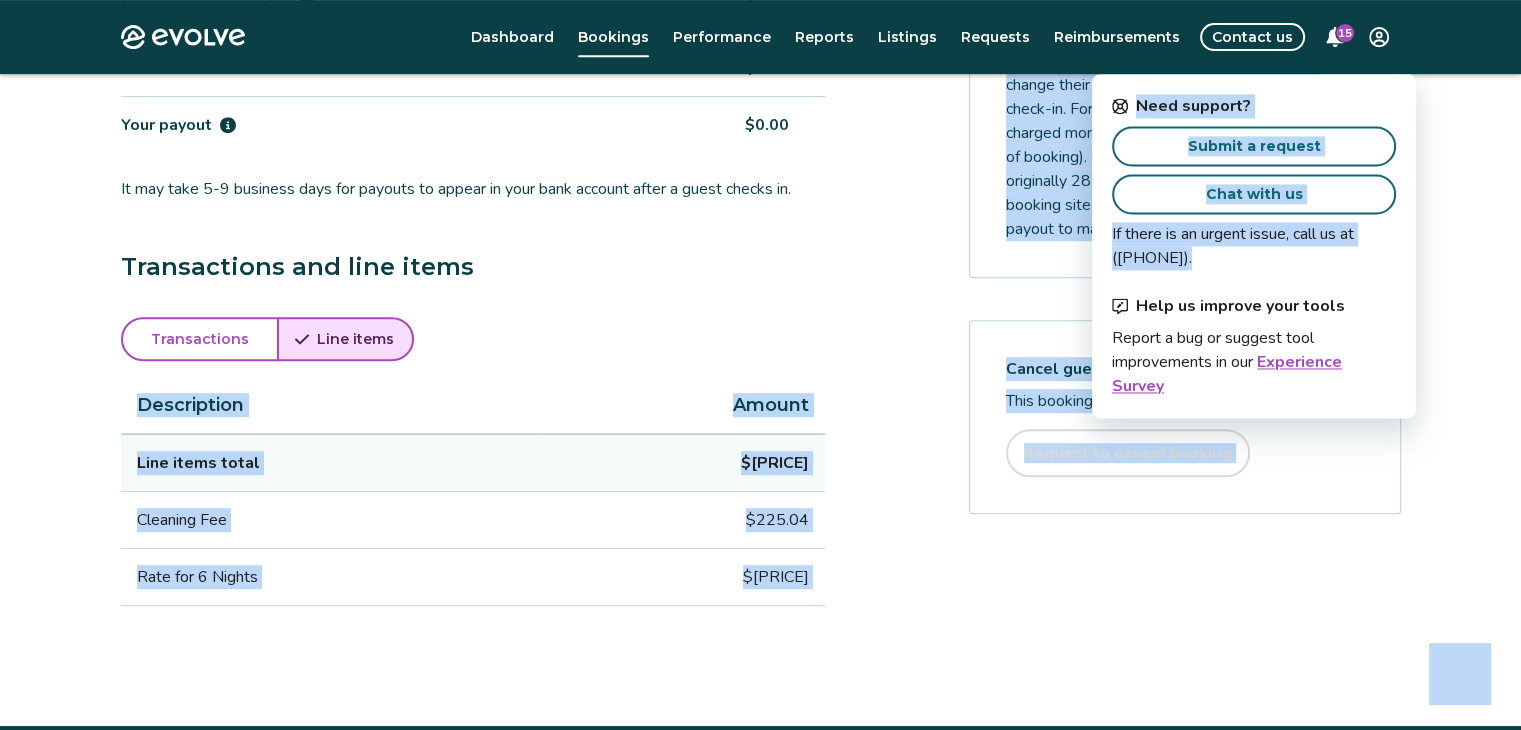 drag, startPoint x: 1335, startPoint y: 250, endPoint x: 930, endPoint y: 376, distance: 424.14737 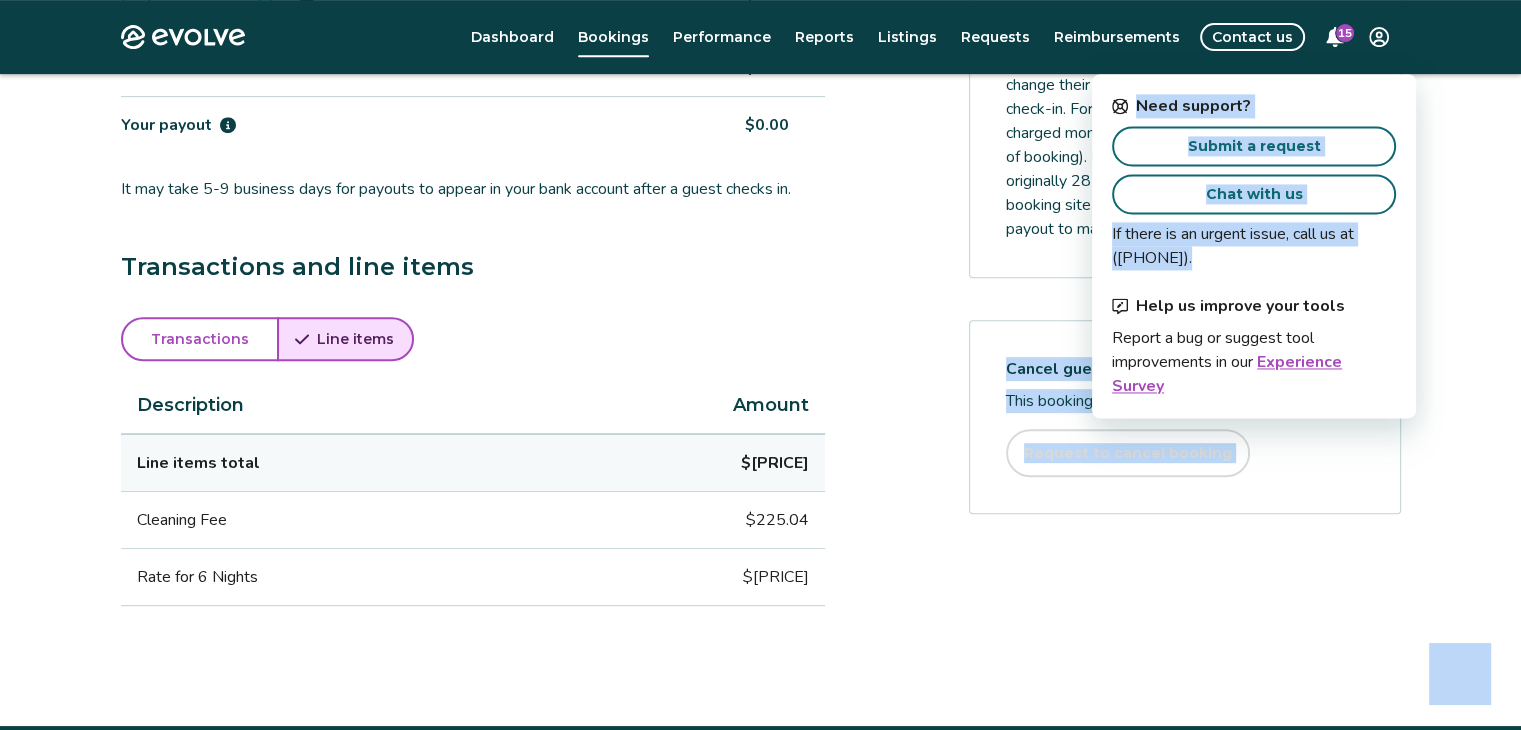 click on "Payout breakdown You canceled this booking on   [MONTH] [DAY], [YEAR] , resulting in   a fee of   $[PRICE] .   Visit the   adjustments   tab to view more details and most recent status of this fee. Base rates and fees $[PRICE] Evolve management fee $[PRICE] Your tax responsibility $[PRICE] Your payout $[PRICE] It may take 5-9 business days for payouts to appear in your bank account after a guest checks in. Transactions and line items Transactions Line items Description Amount Line items total $[PRICE] Cleaning Fee $[PRICE] Rate for [NUMBER] Nights $[PRICE] Submit a request Report an incident Requests and reimbursements Cancellation policy Cancel guest booking This booking was canceled on   [MONTH] [DAY], [YEAR] . Request to cancel booking" at bounding box center (761, 226) 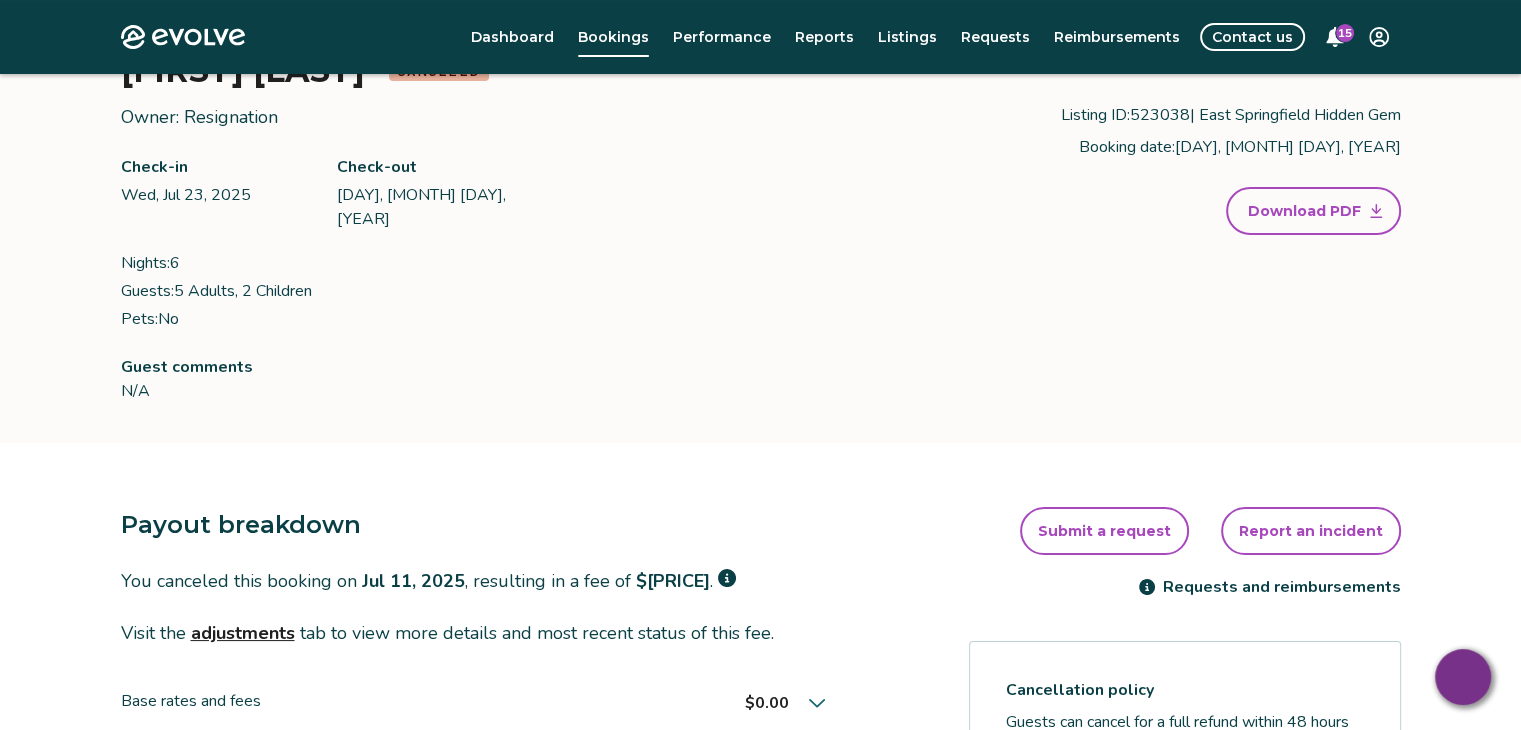 scroll, scrollTop: 0, scrollLeft: 0, axis: both 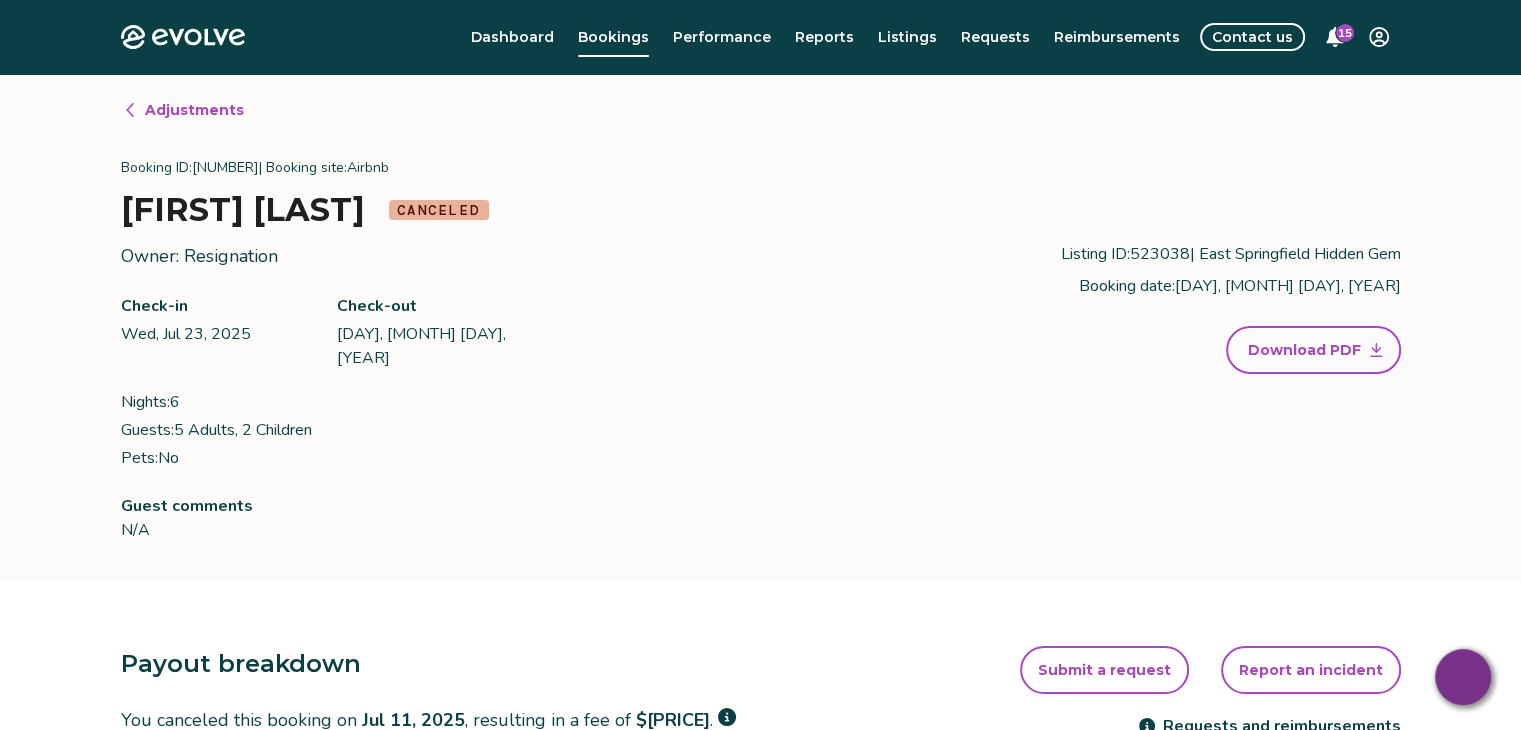 click on "Adjustments" at bounding box center (194, 110) 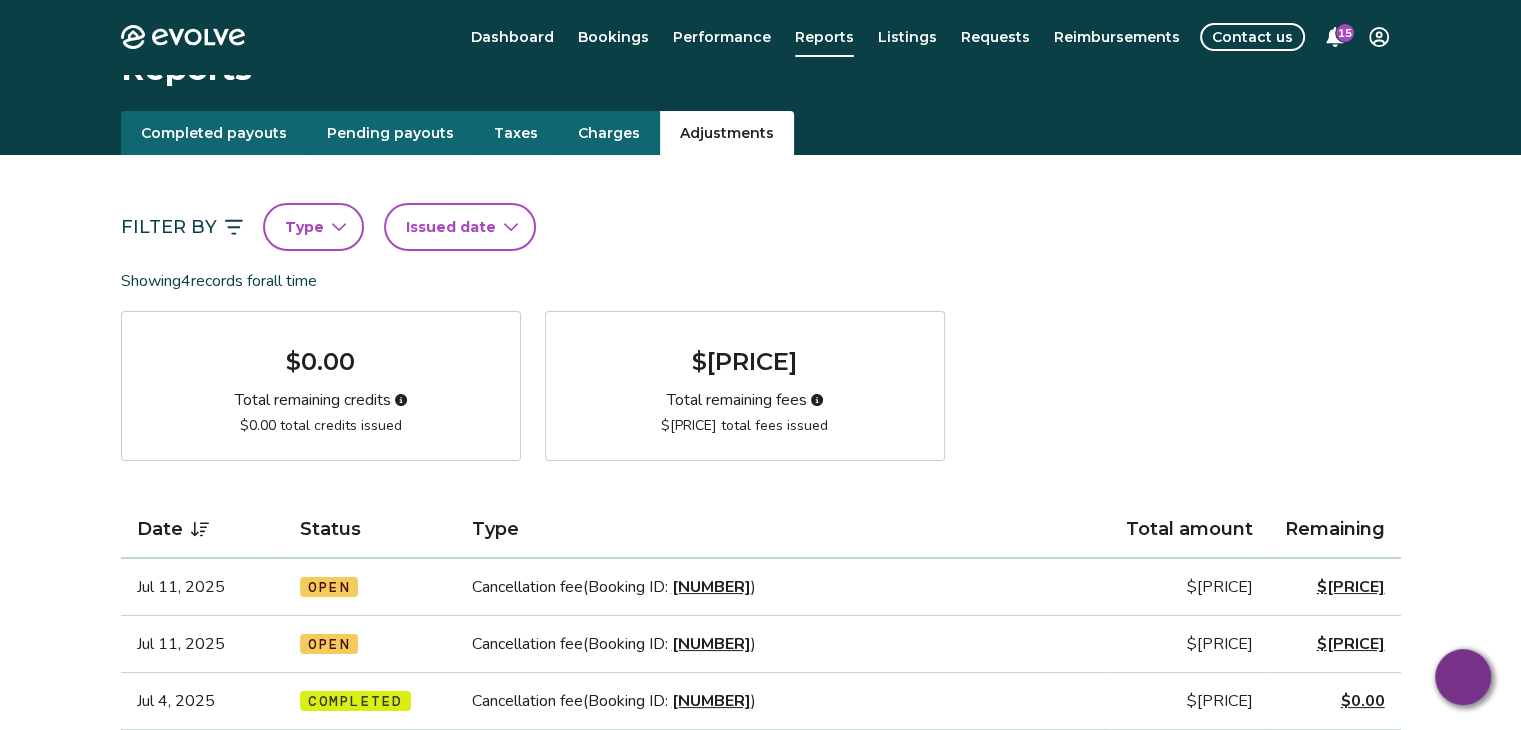 scroll, scrollTop: 0, scrollLeft: 0, axis: both 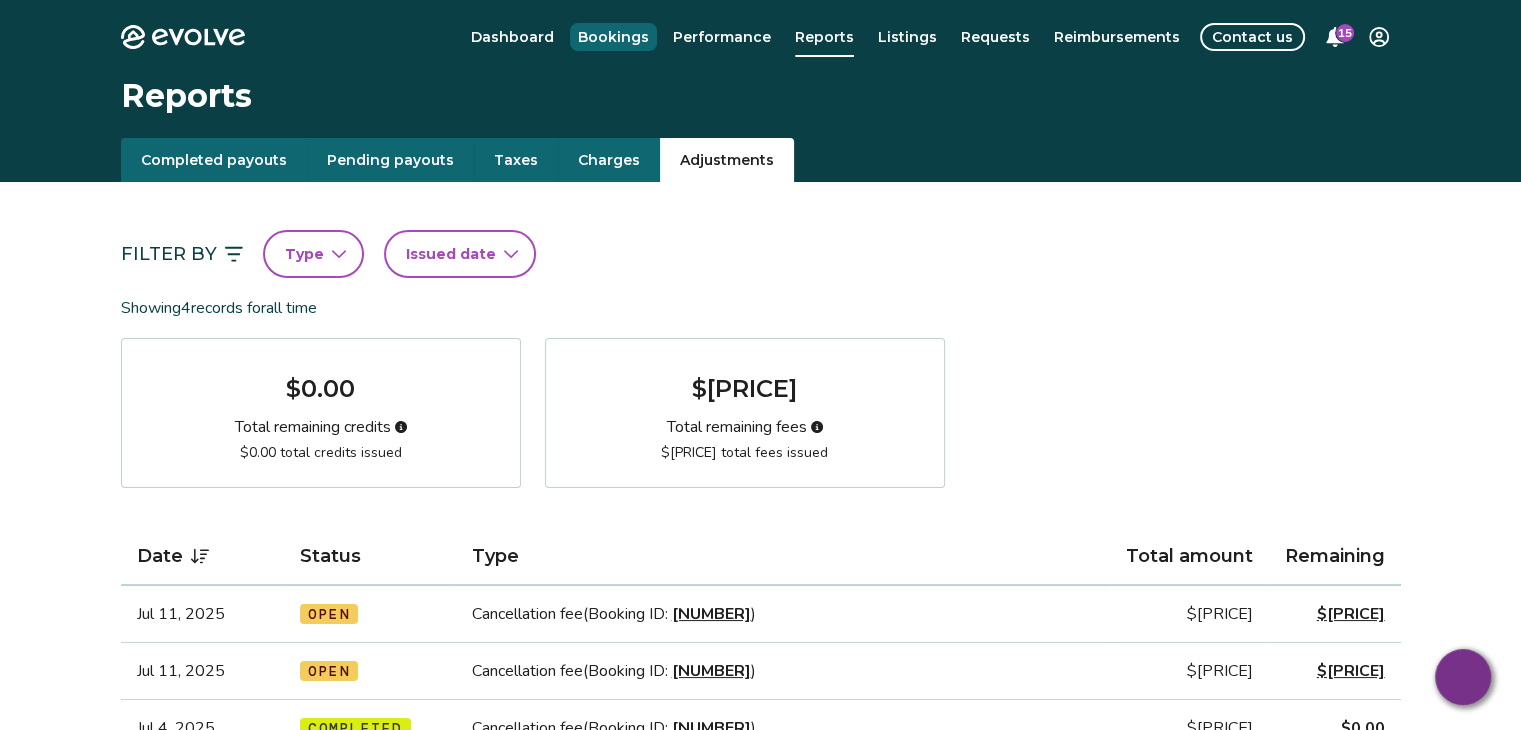 click on "Bookings" at bounding box center [613, 37] 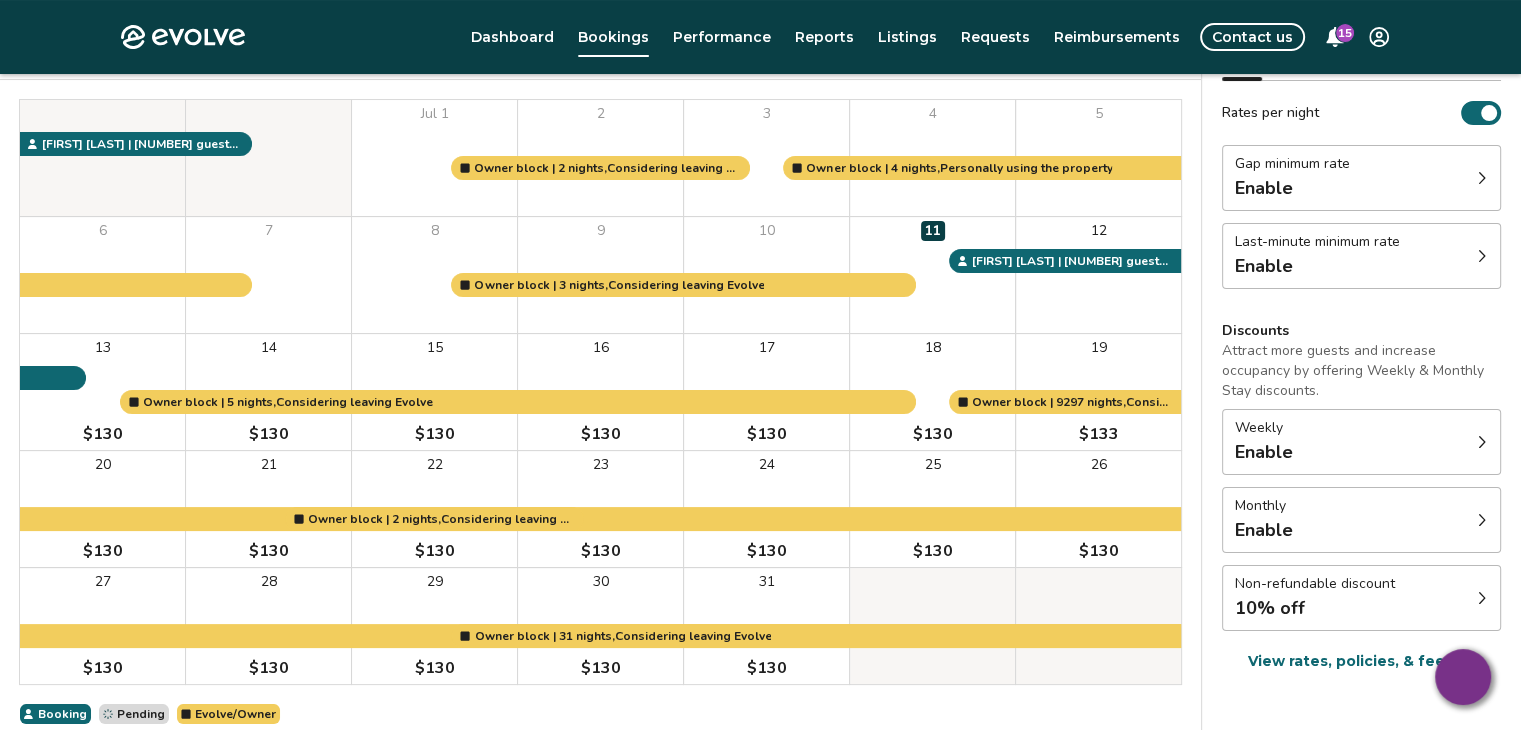 scroll, scrollTop: 0, scrollLeft: 0, axis: both 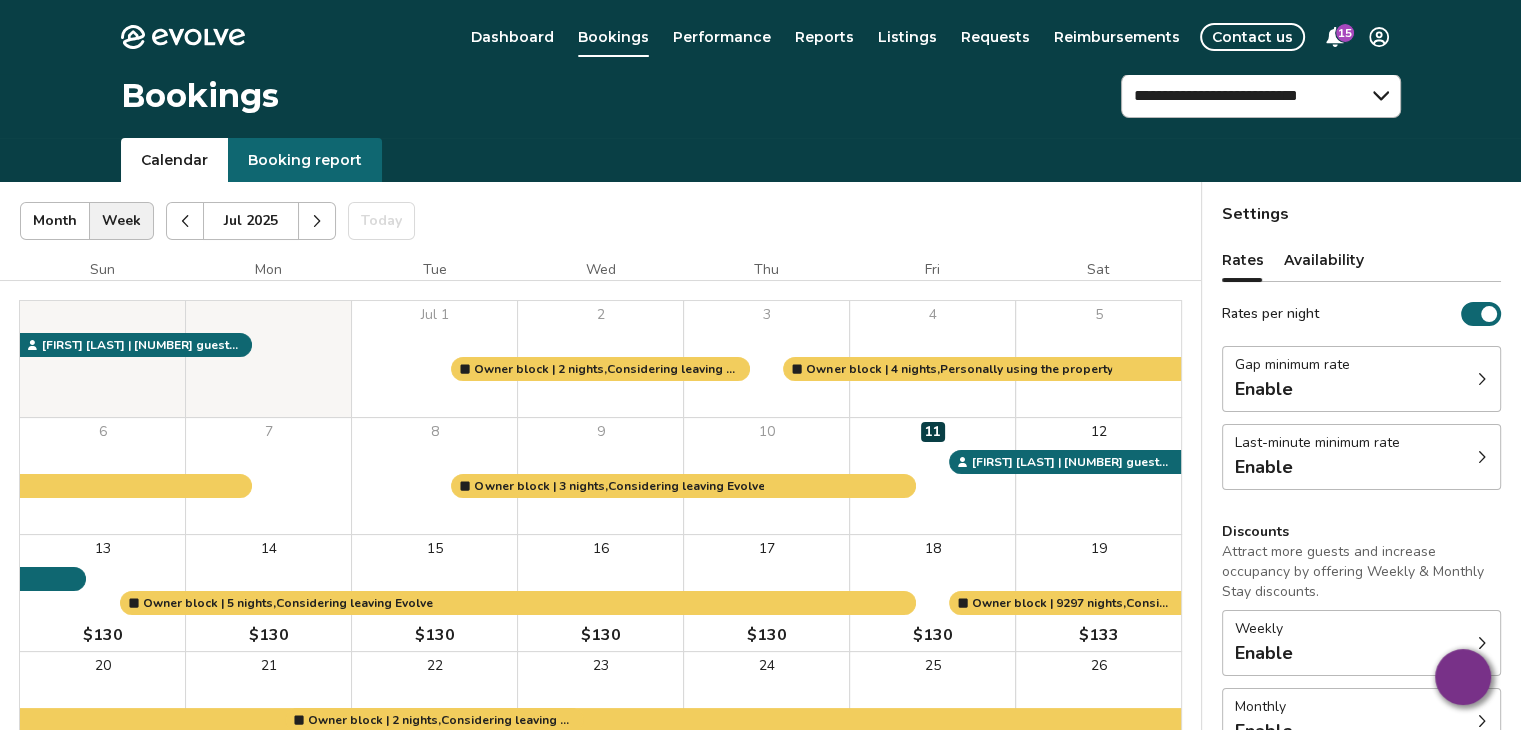click 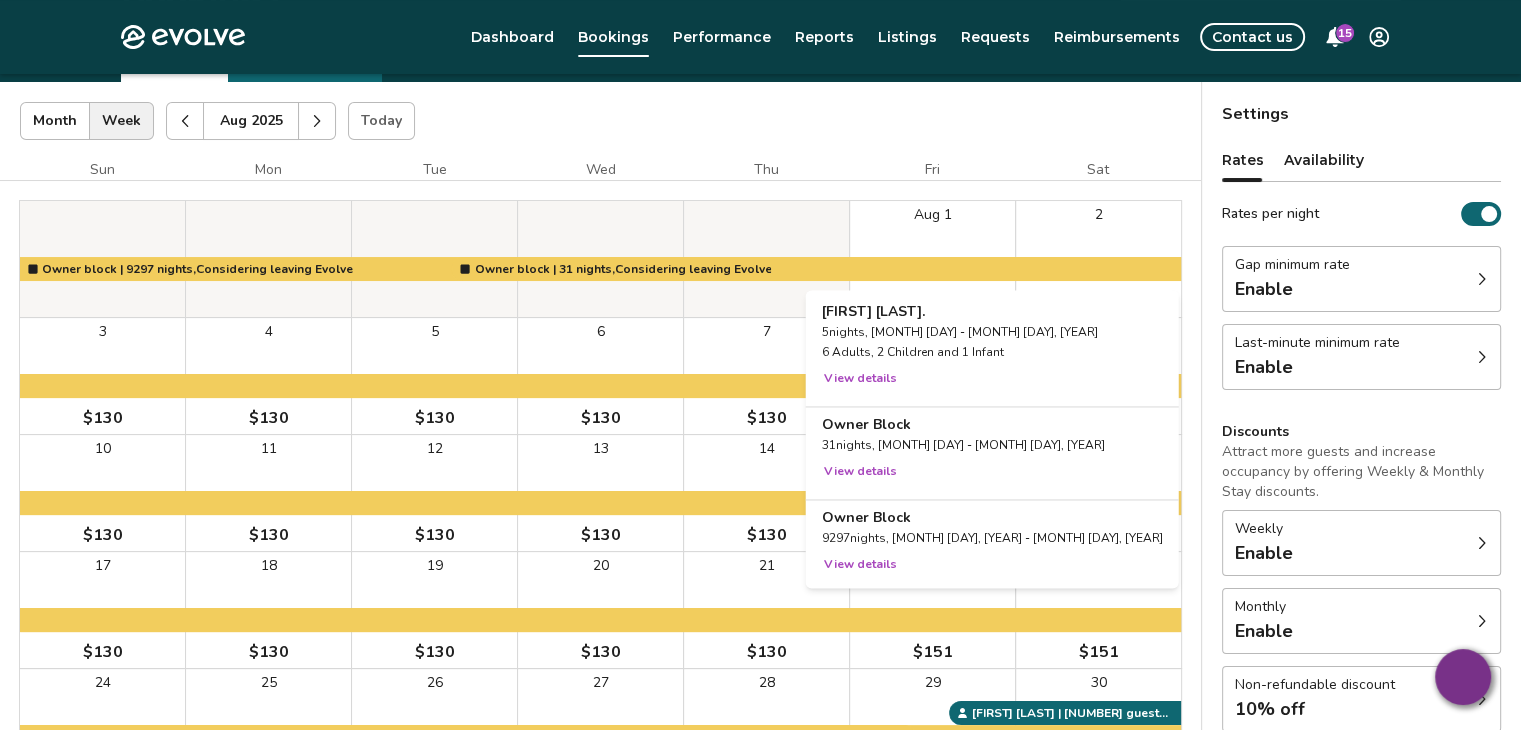 scroll, scrollTop: 0, scrollLeft: 0, axis: both 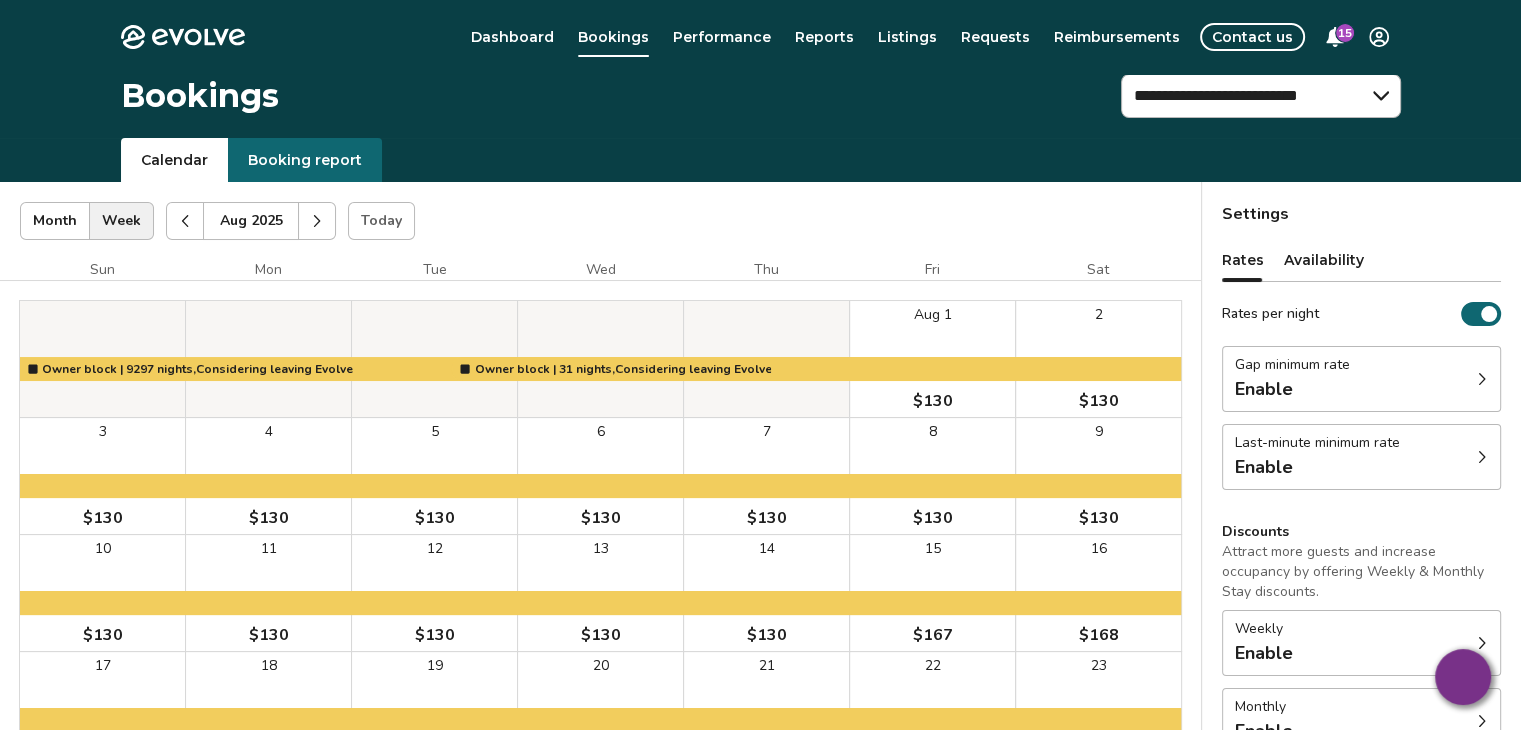 click at bounding box center [317, 221] 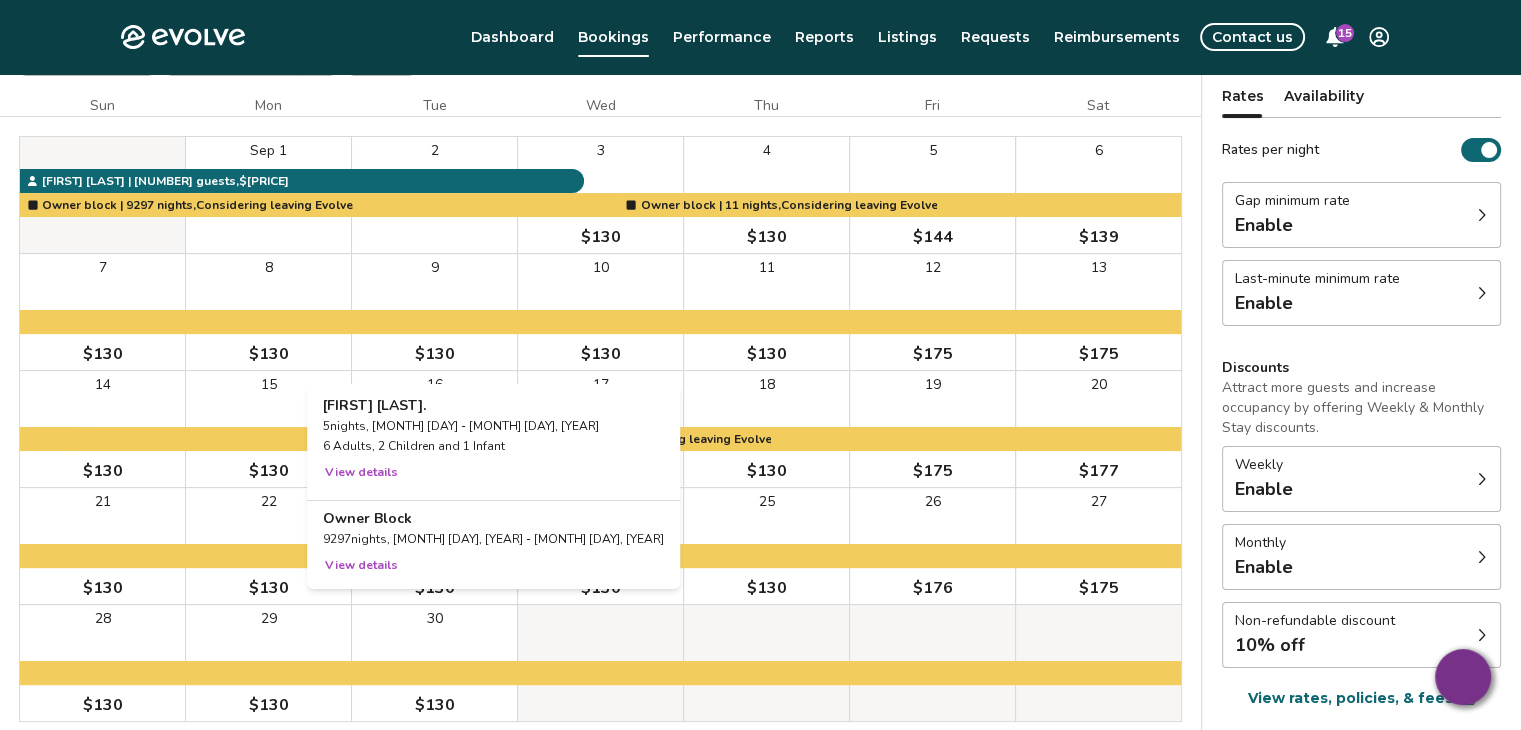 scroll, scrollTop: 0, scrollLeft: 0, axis: both 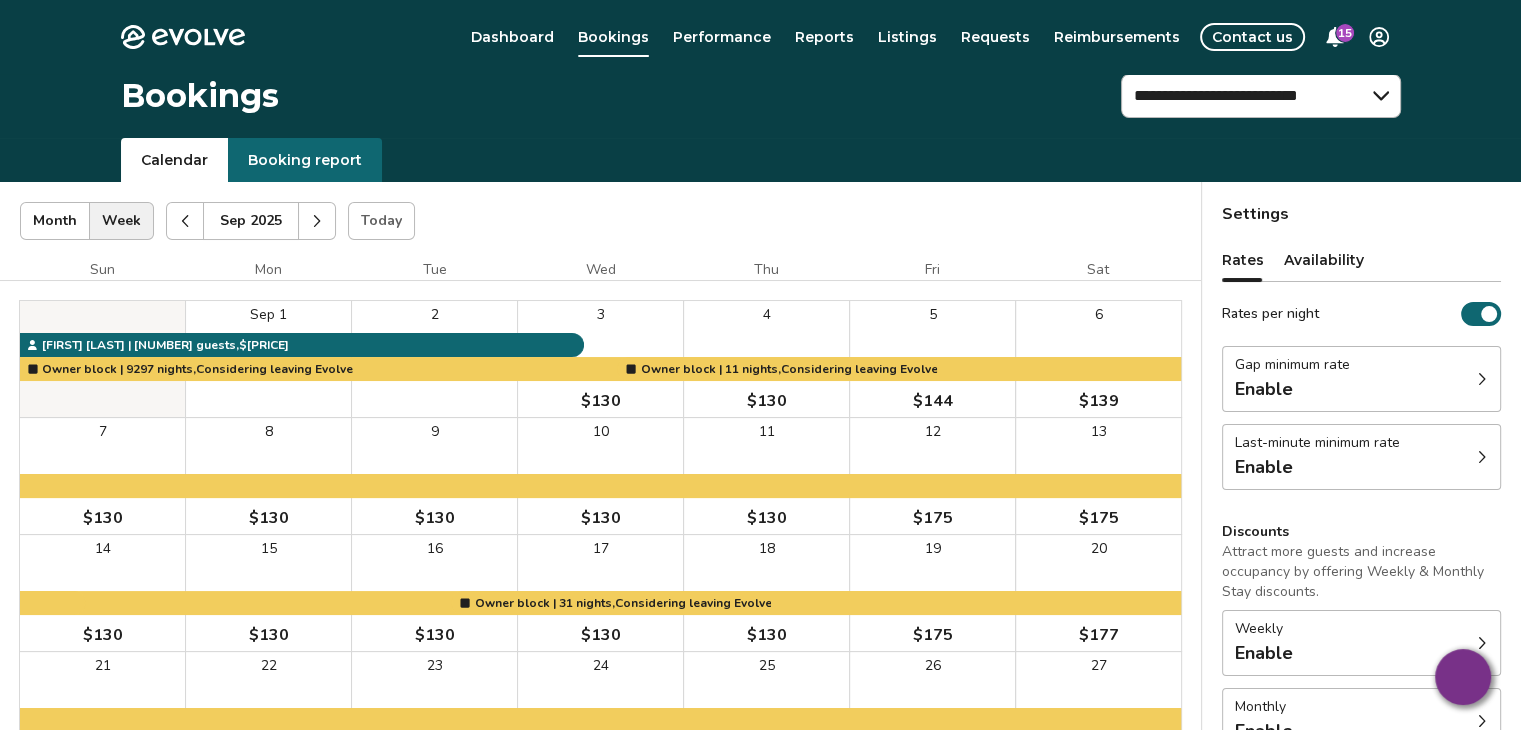 click at bounding box center [317, 221] 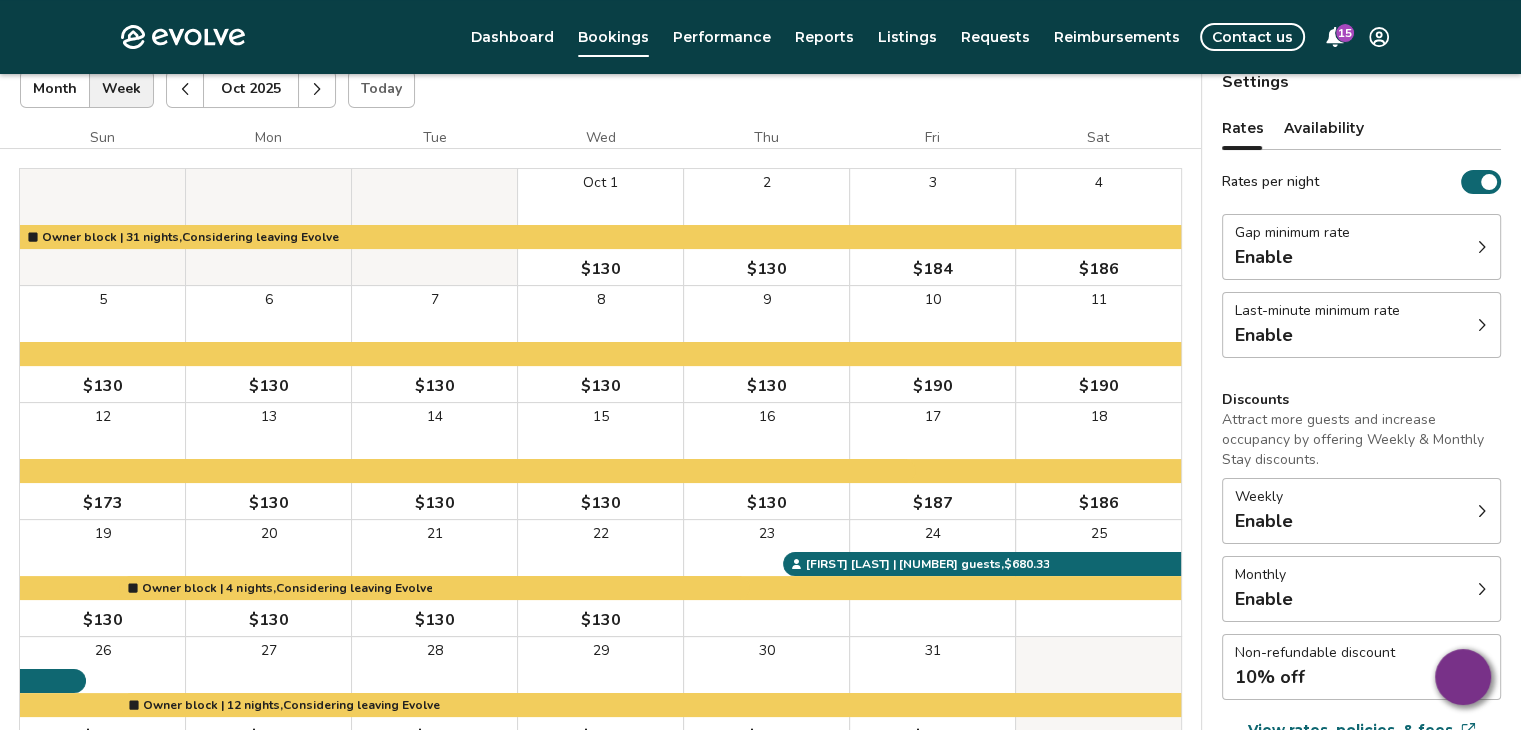 scroll, scrollTop: 108, scrollLeft: 0, axis: vertical 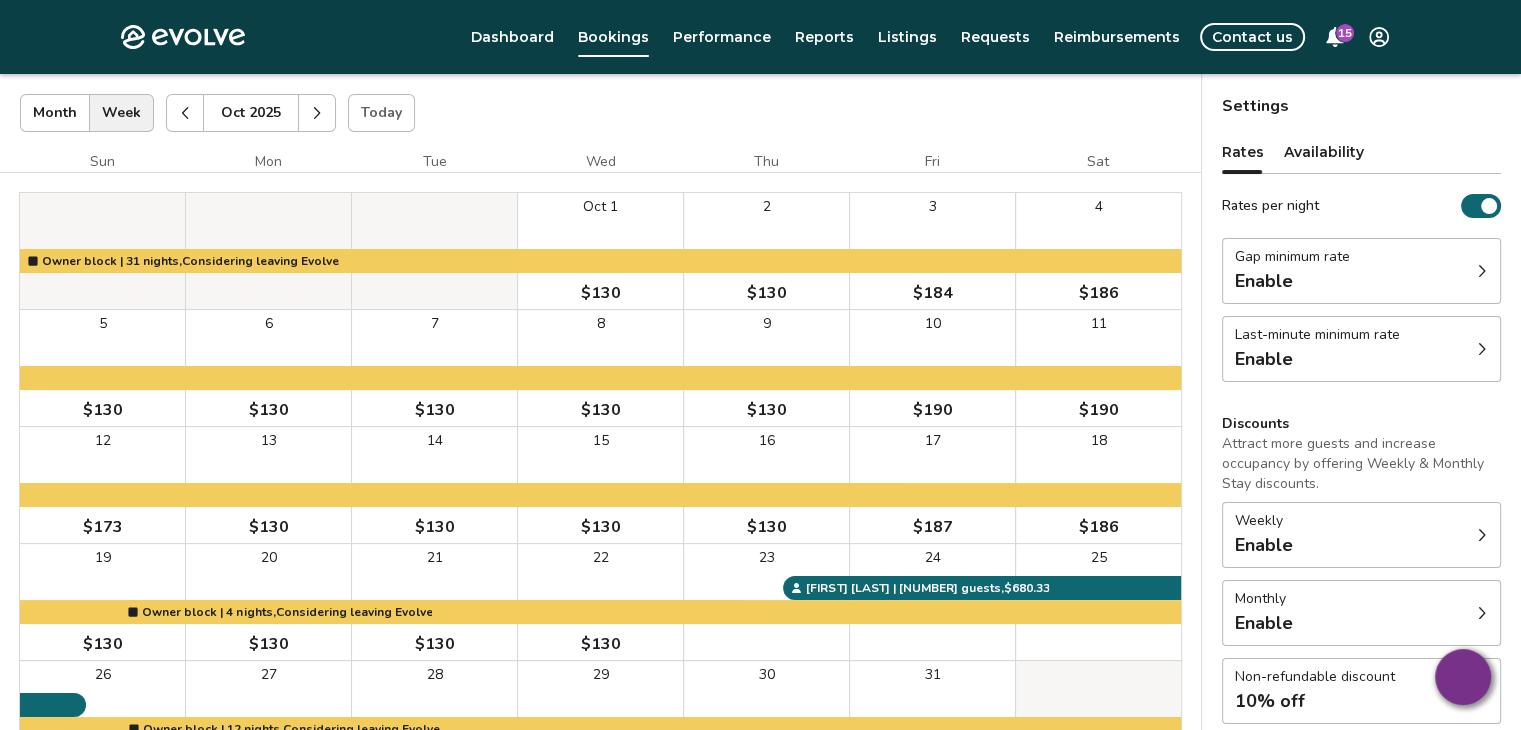 click at bounding box center [317, 113] 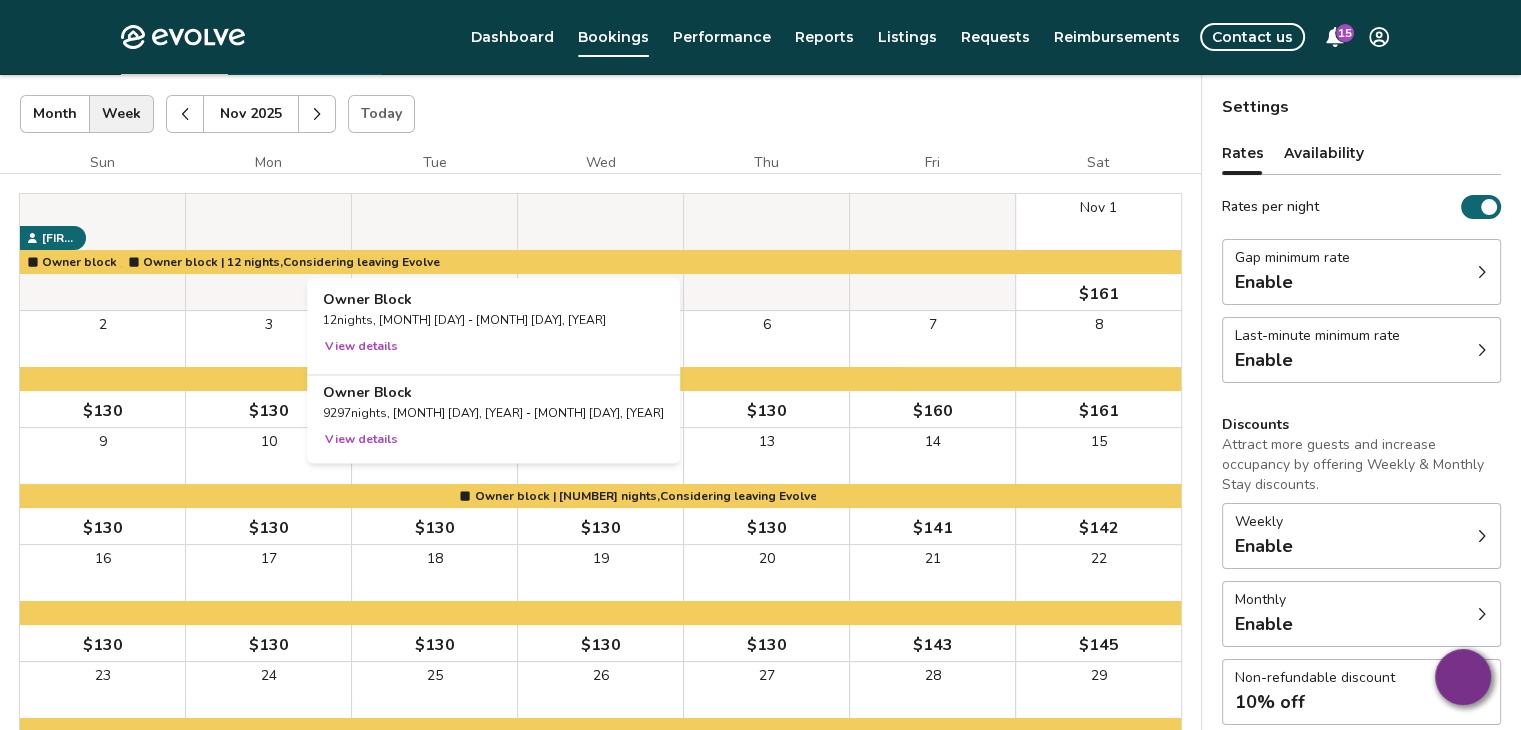 scroll, scrollTop: 106, scrollLeft: 0, axis: vertical 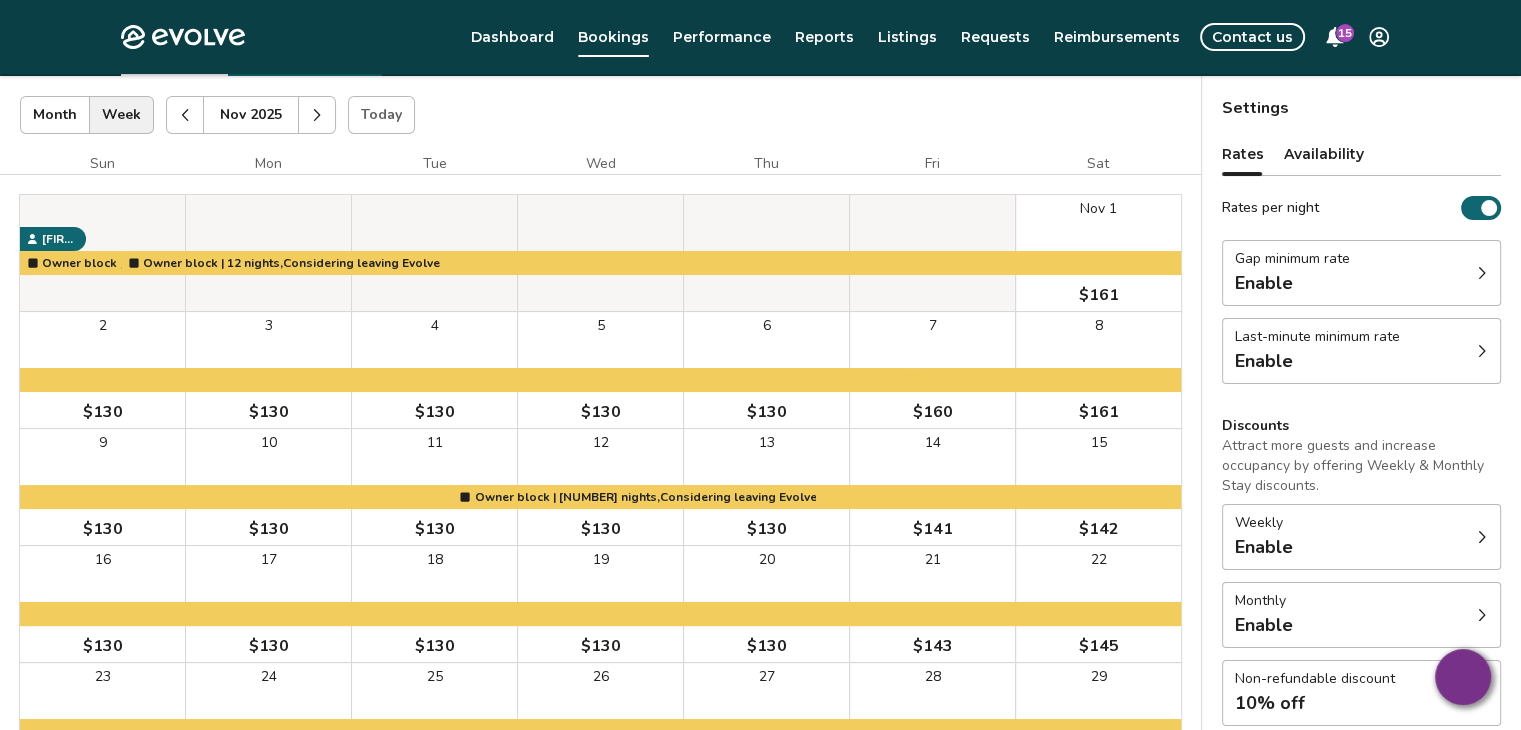 click at bounding box center [317, 115] 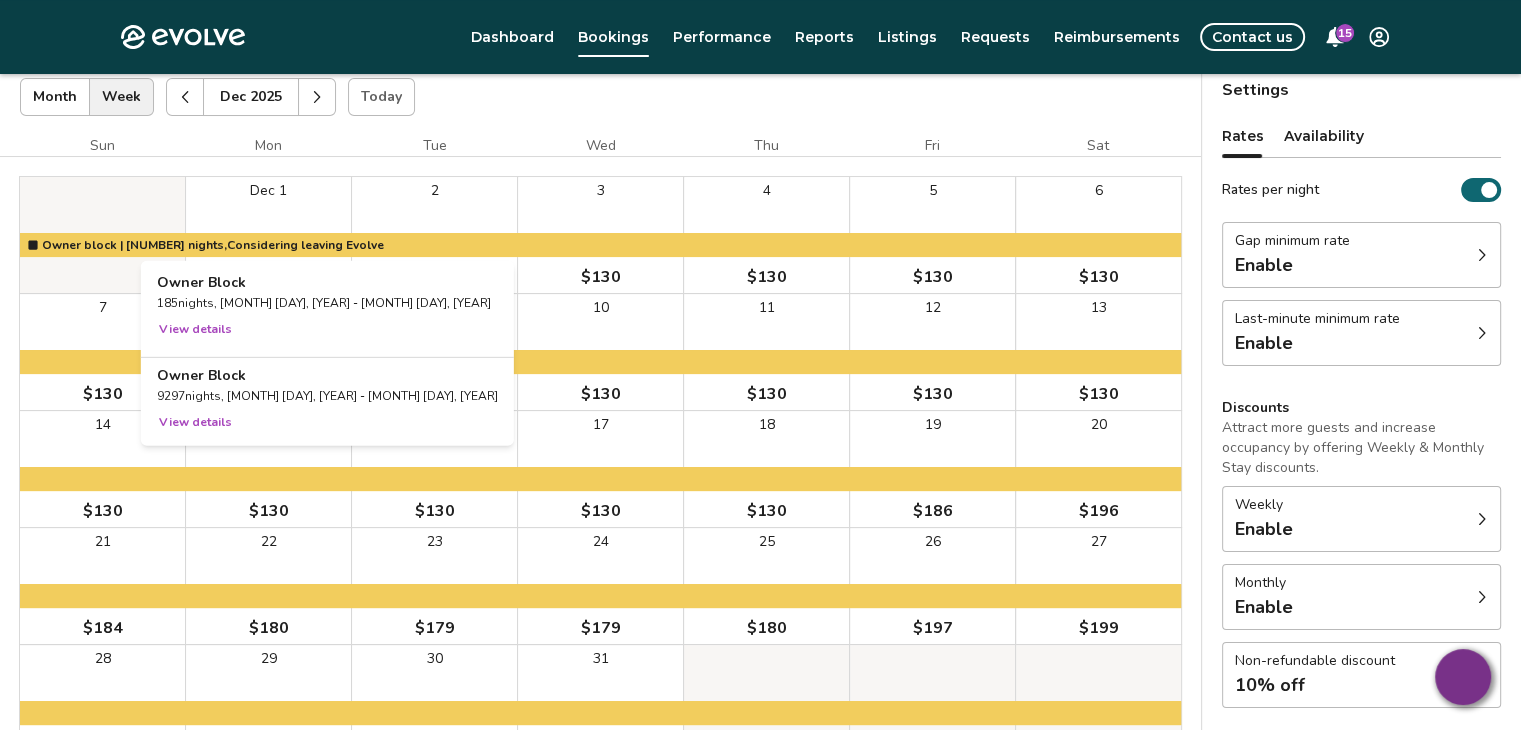 scroll, scrollTop: 124, scrollLeft: 0, axis: vertical 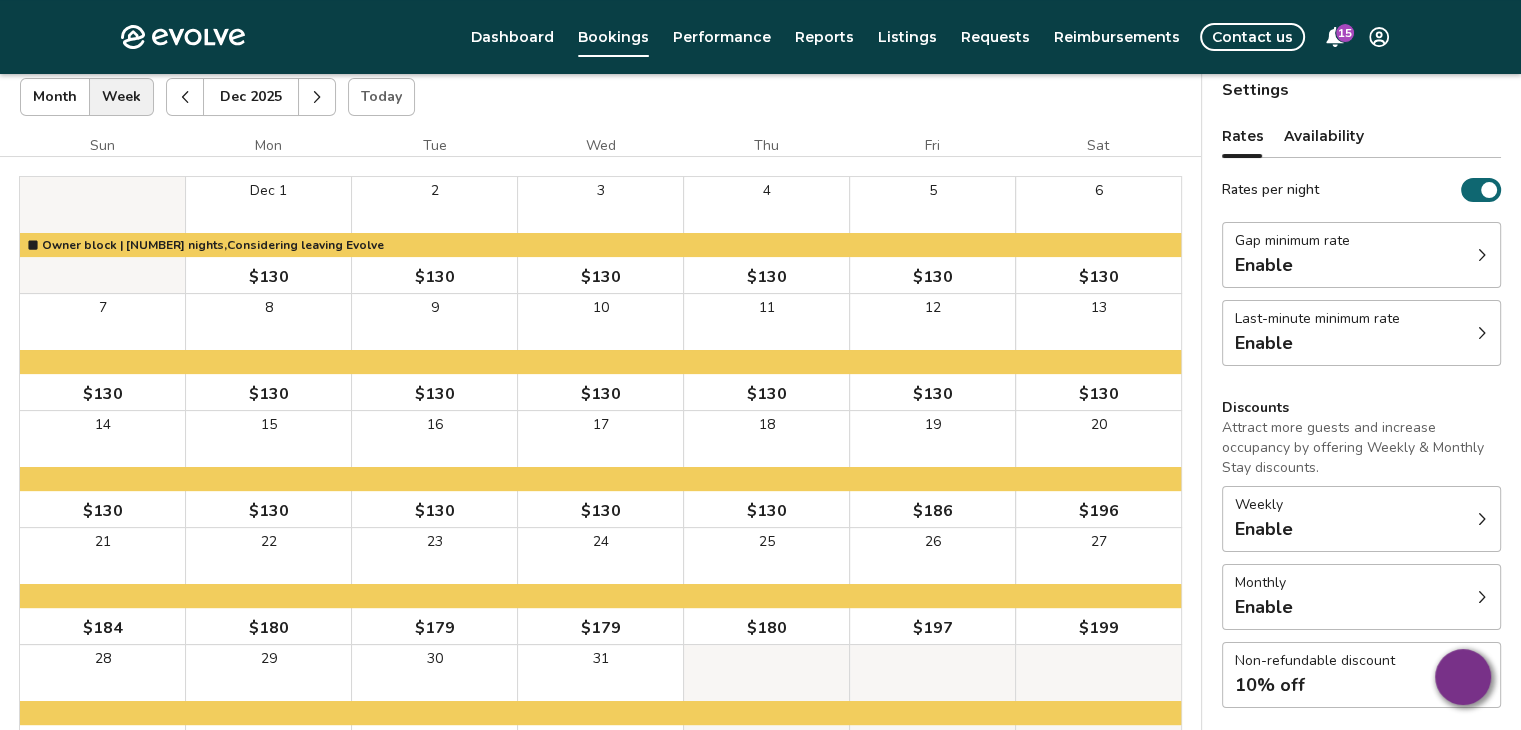 click at bounding box center [317, 97] 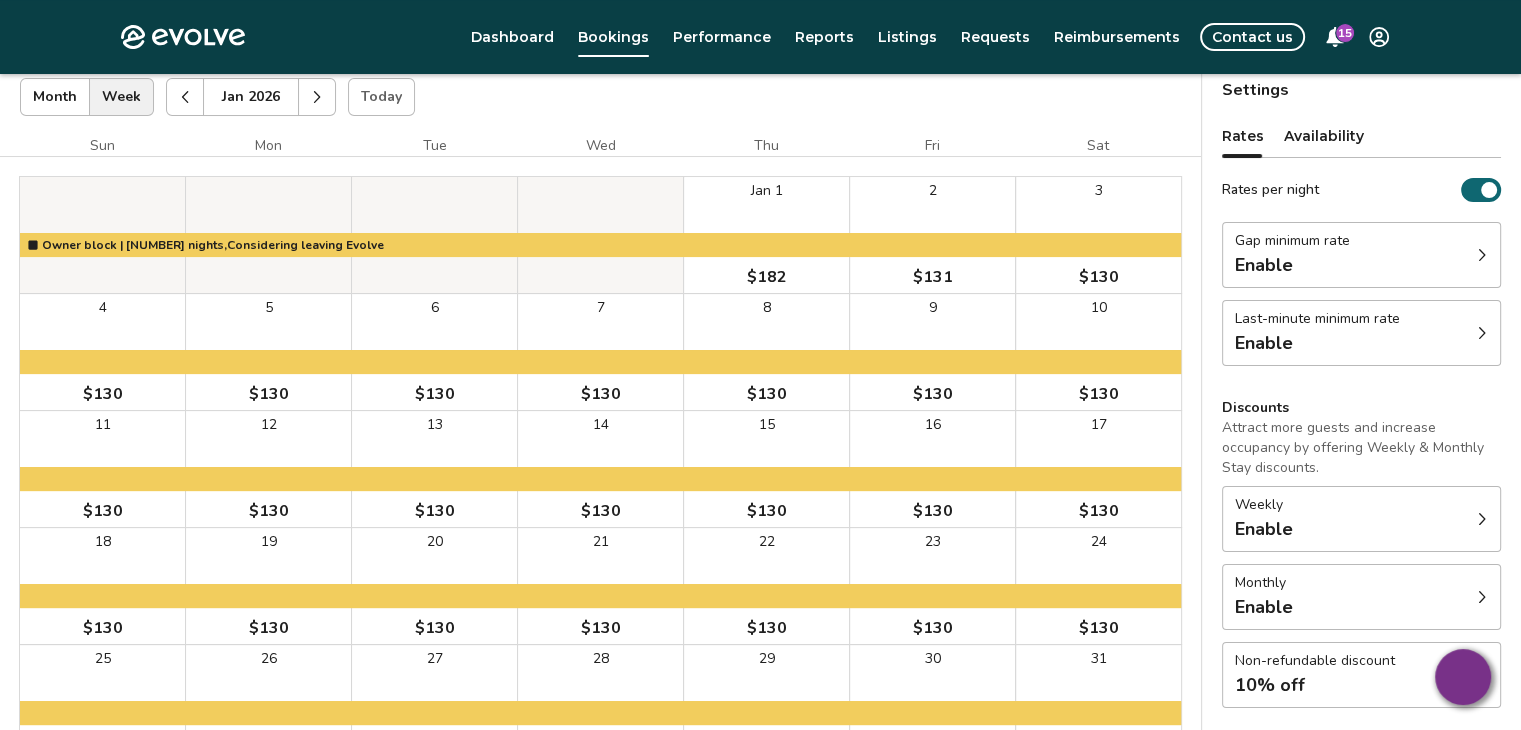 click at bounding box center (185, 97) 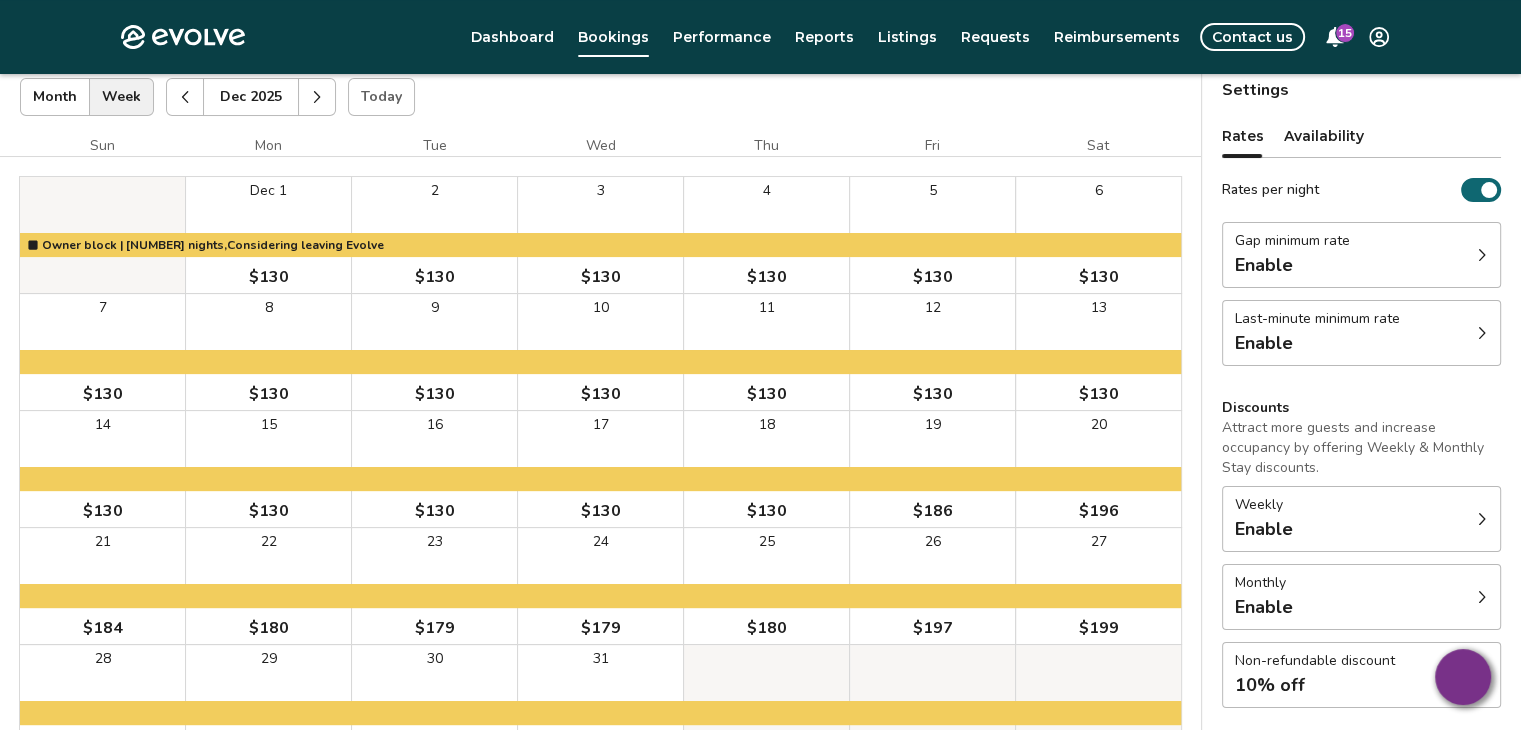click at bounding box center [185, 97] 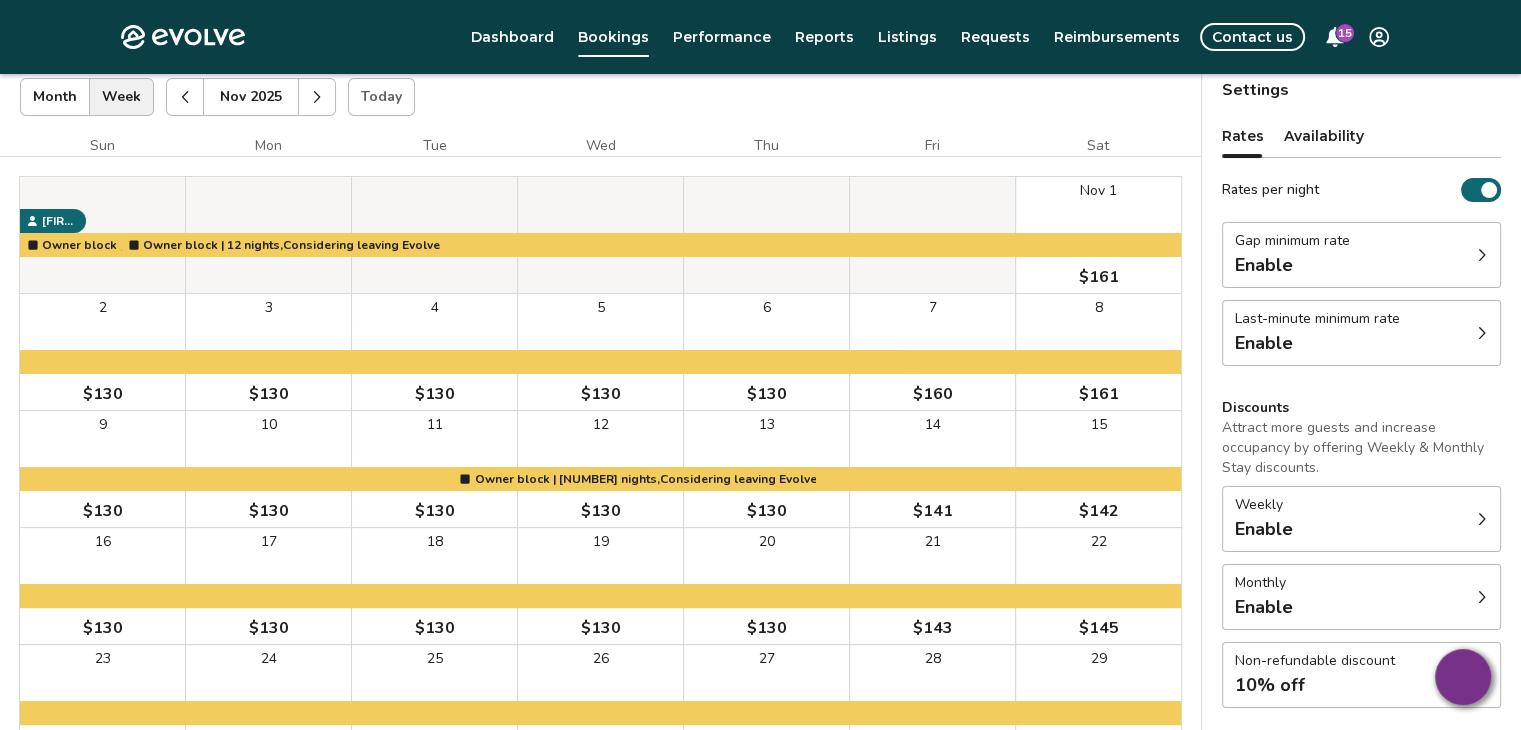 click at bounding box center (185, 97) 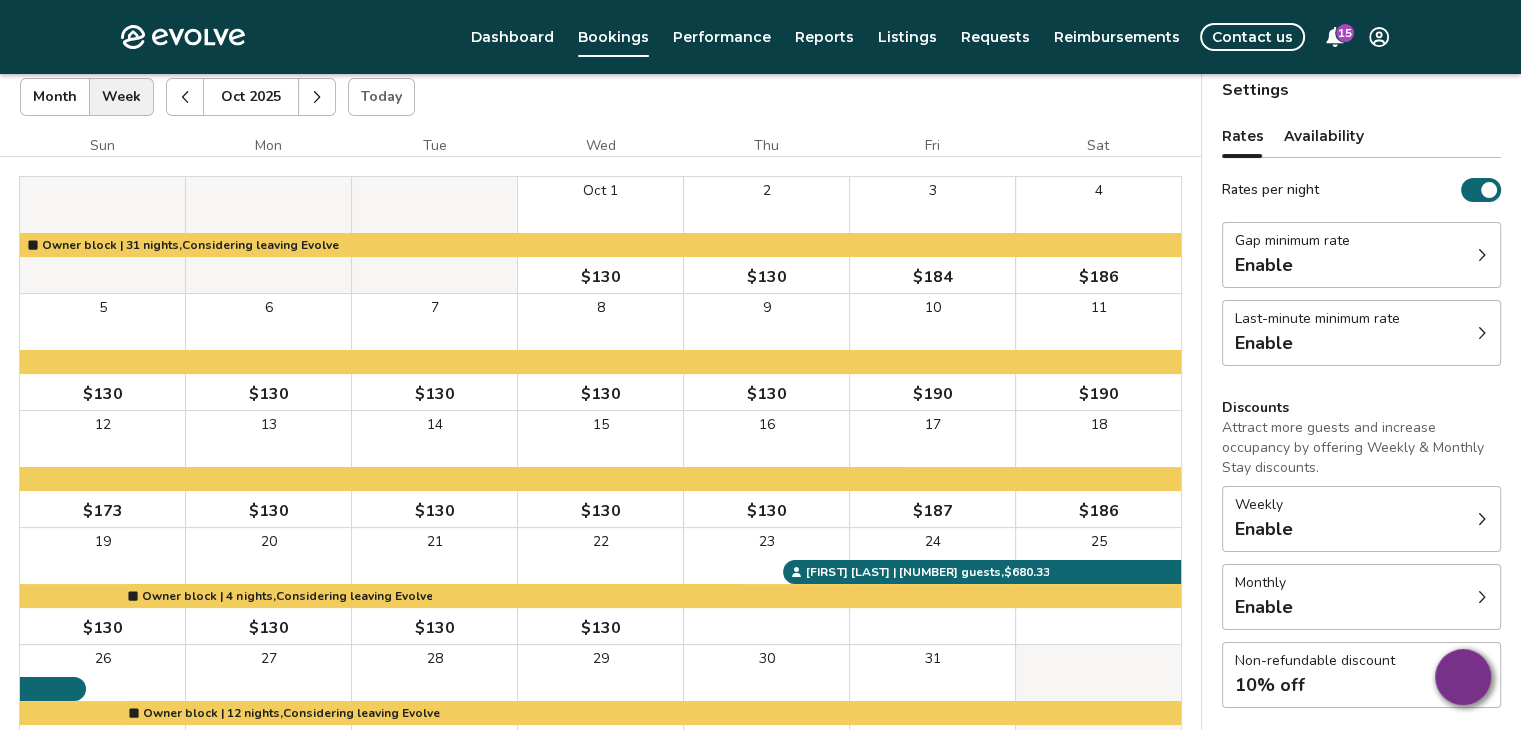 click at bounding box center [185, 97] 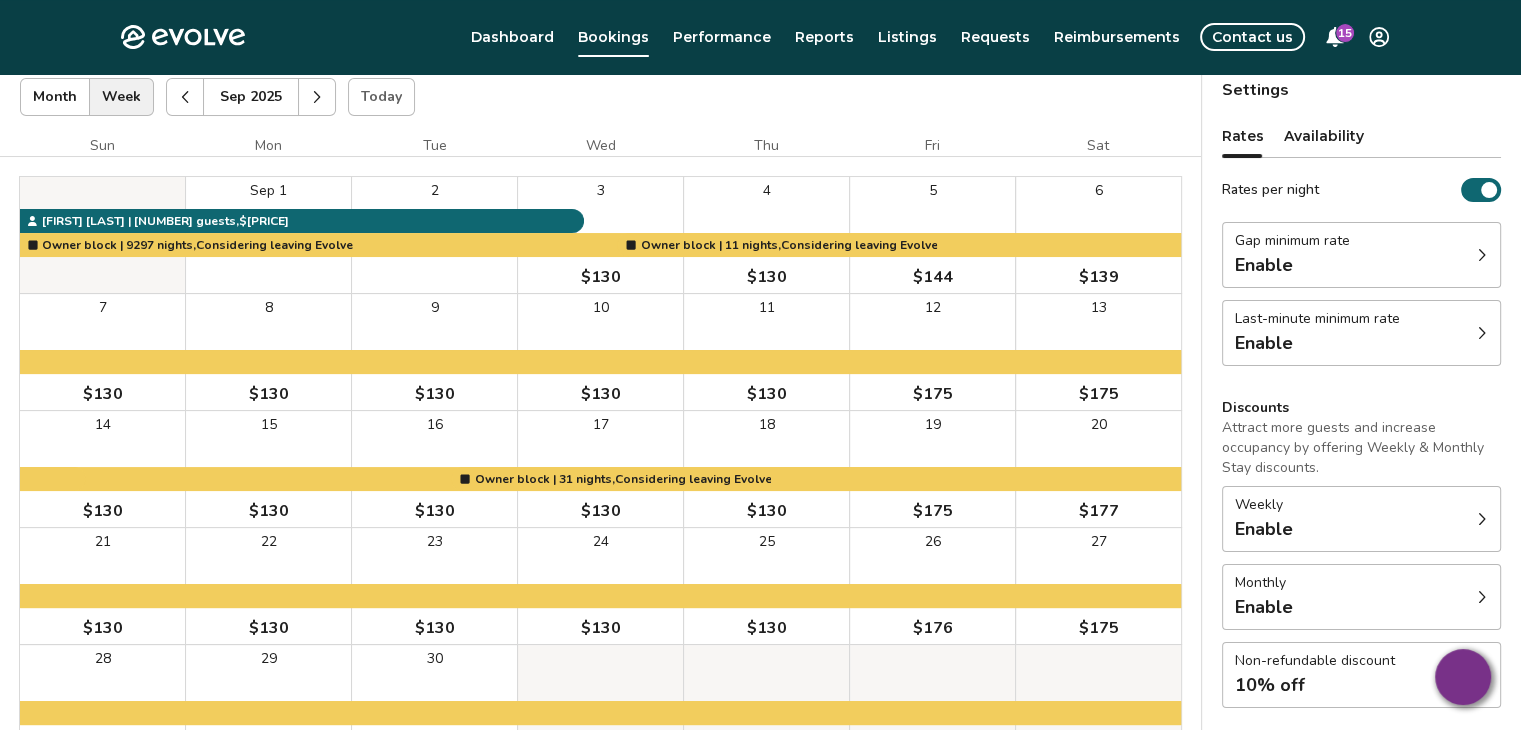 scroll, scrollTop: 0, scrollLeft: 0, axis: both 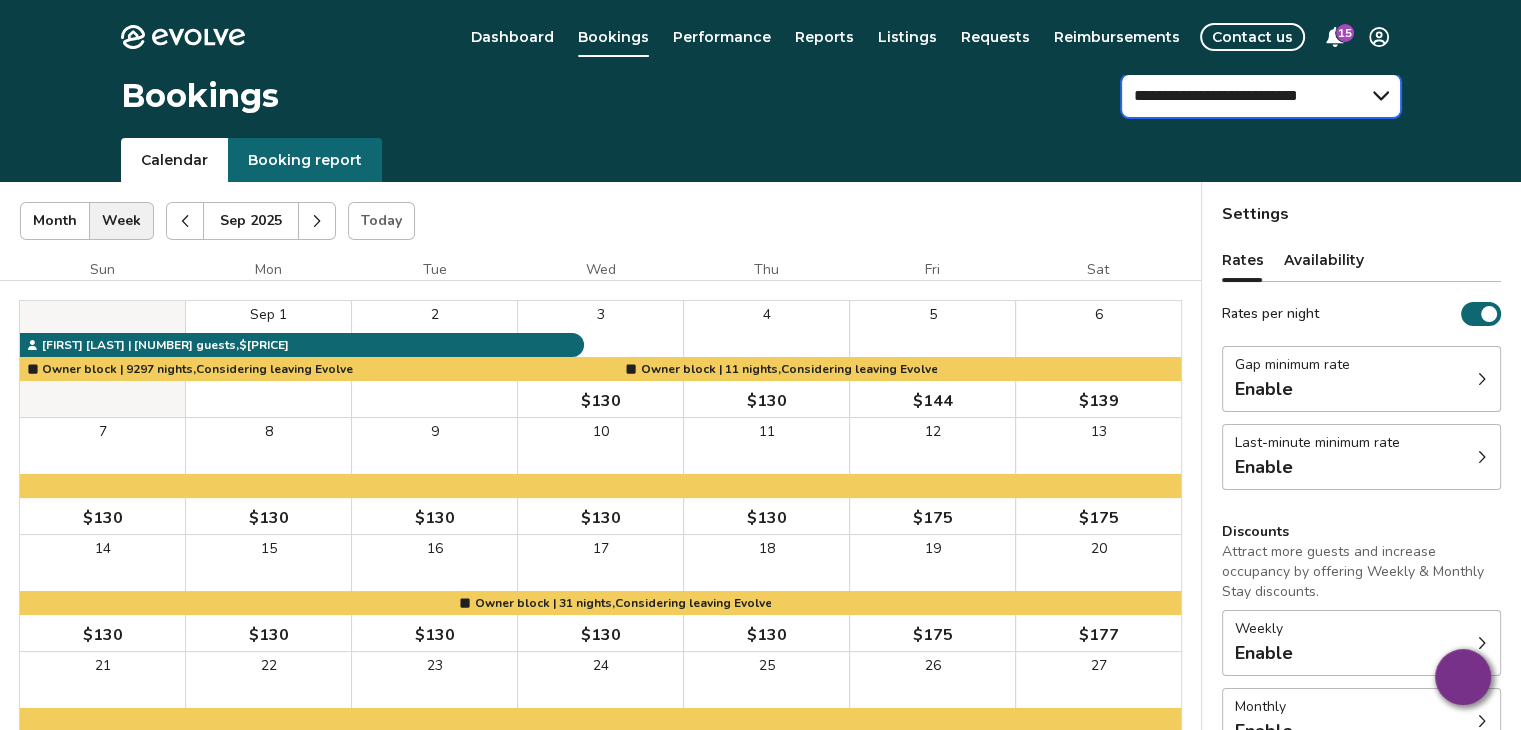 click on "**********" at bounding box center (1261, 96) 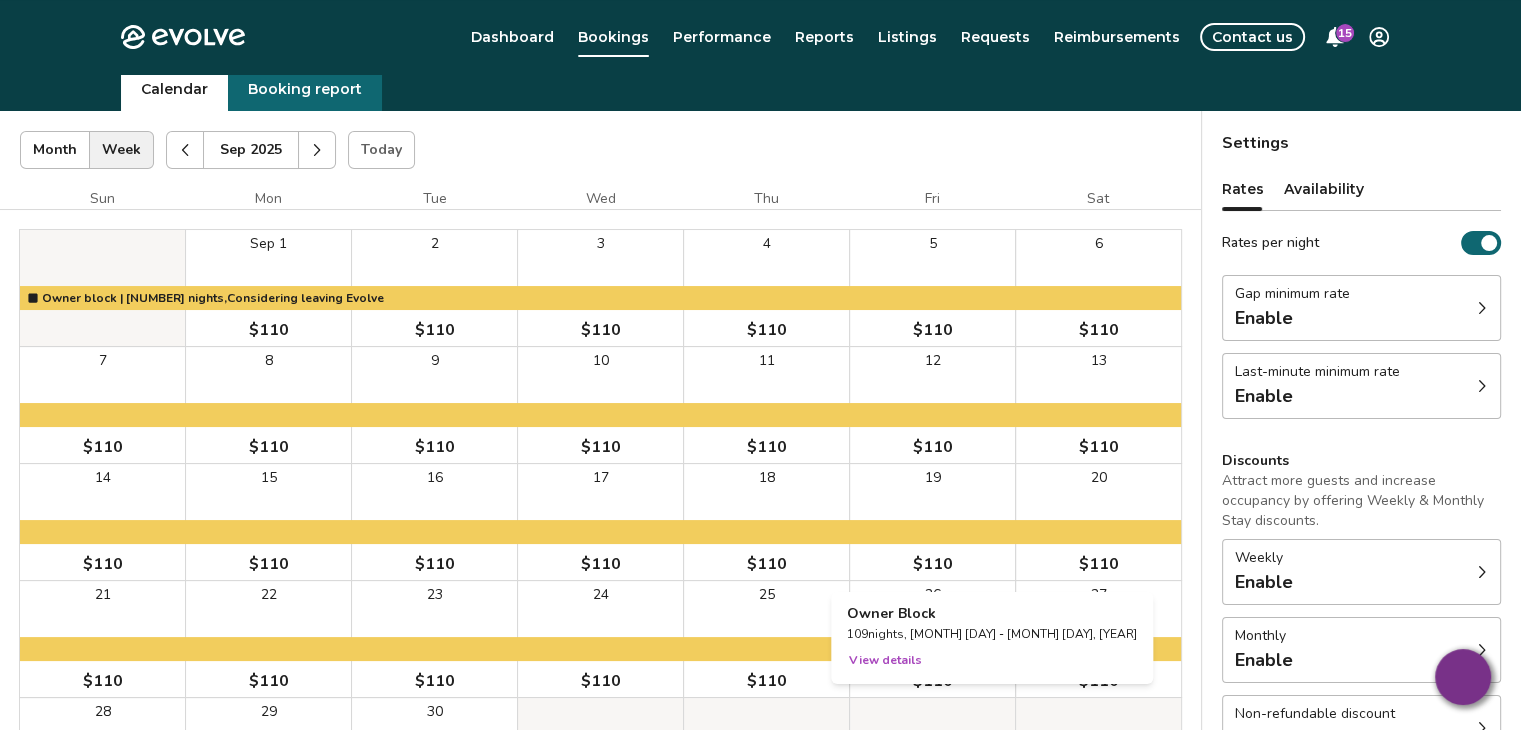 scroll, scrollTop: 0, scrollLeft: 0, axis: both 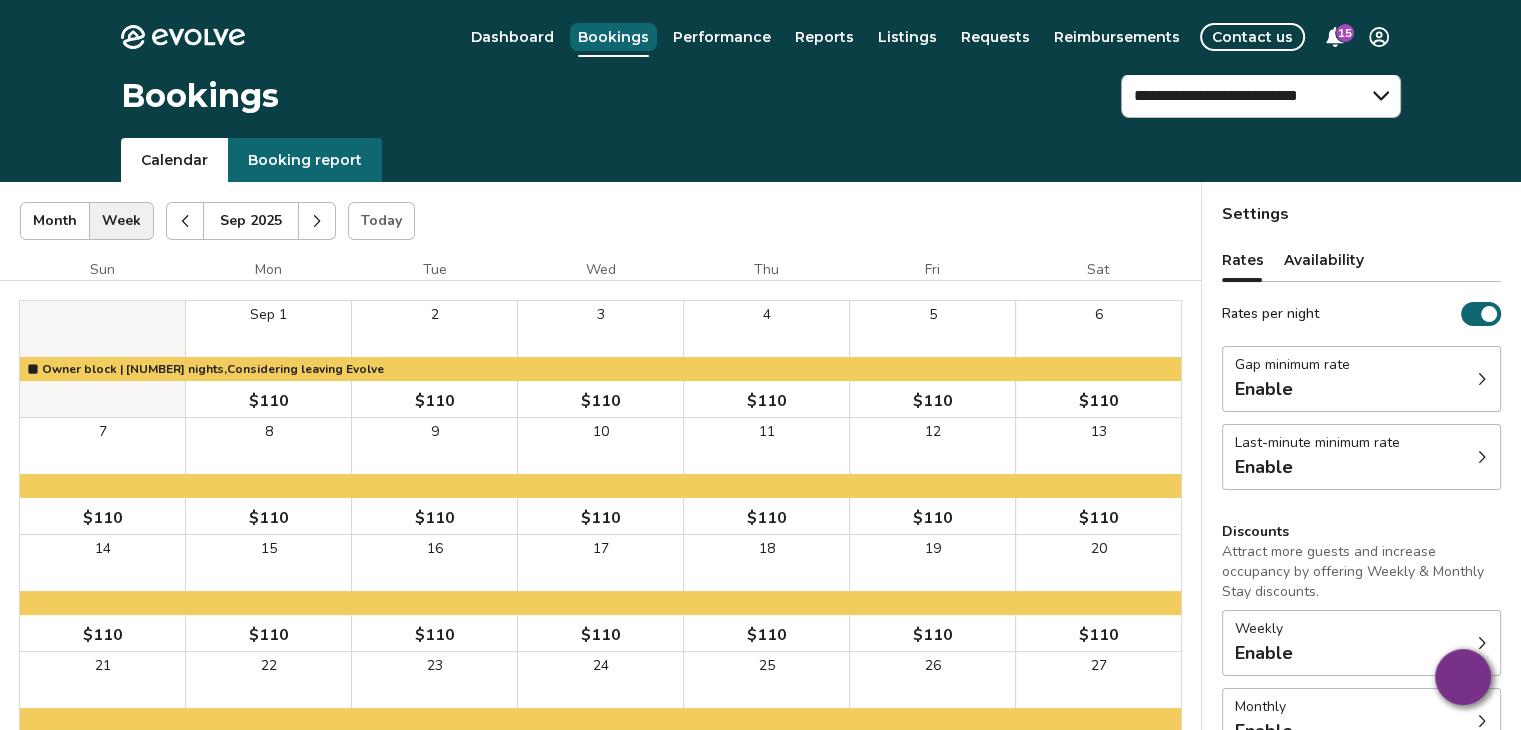click on "Bookings" at bounding box center (613, 37) 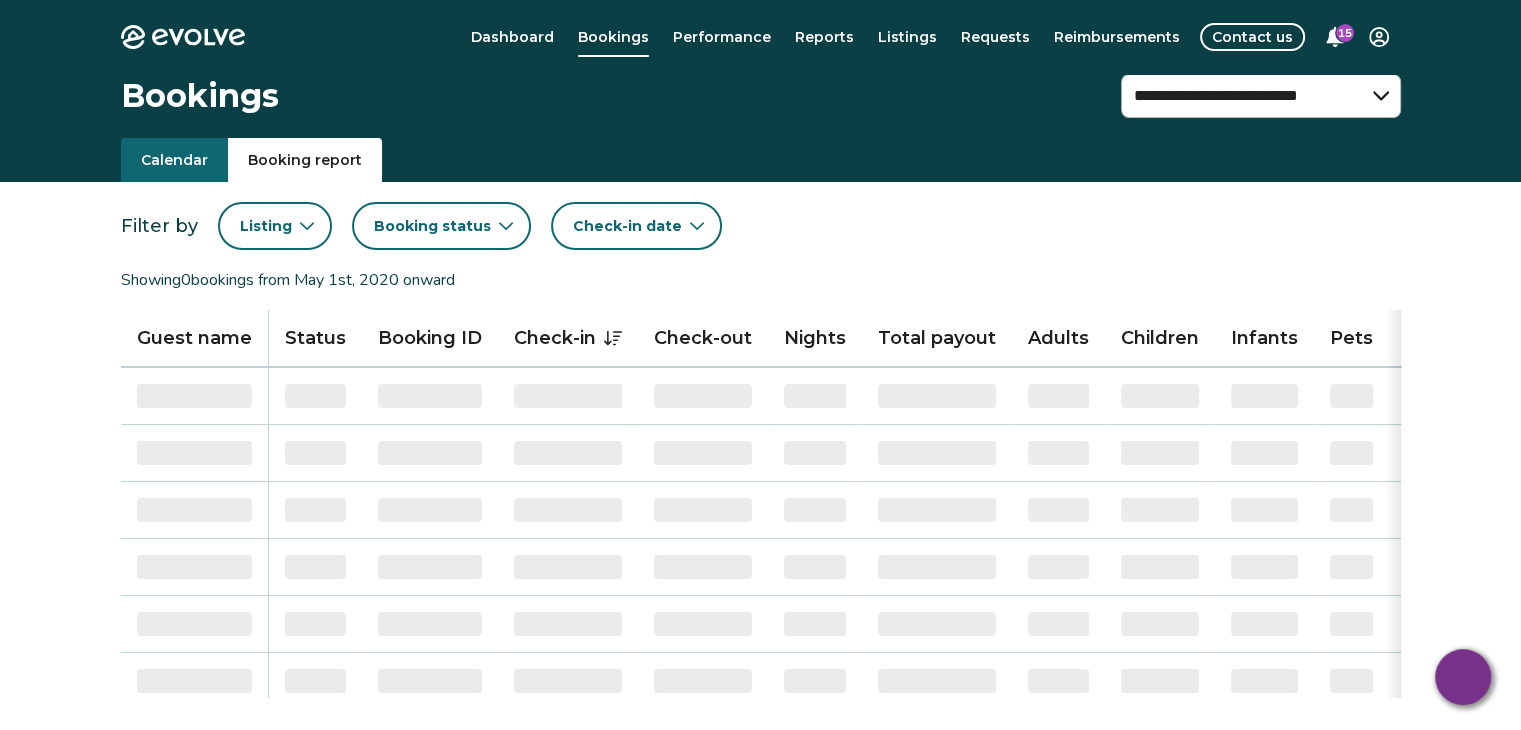 click on "Booking report" at bounding box center (305, 160) 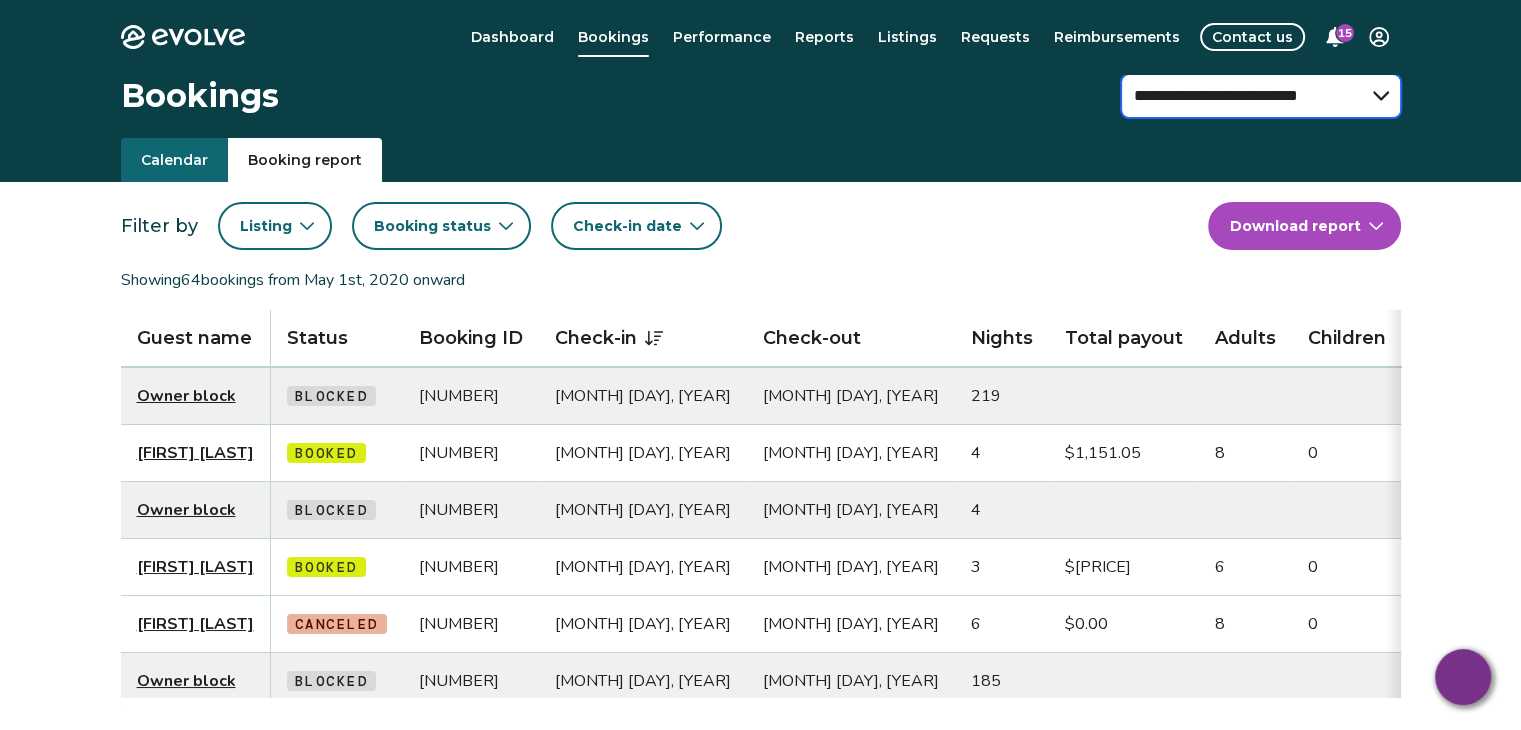 click on "**********" at bounding box center (1261, 96) 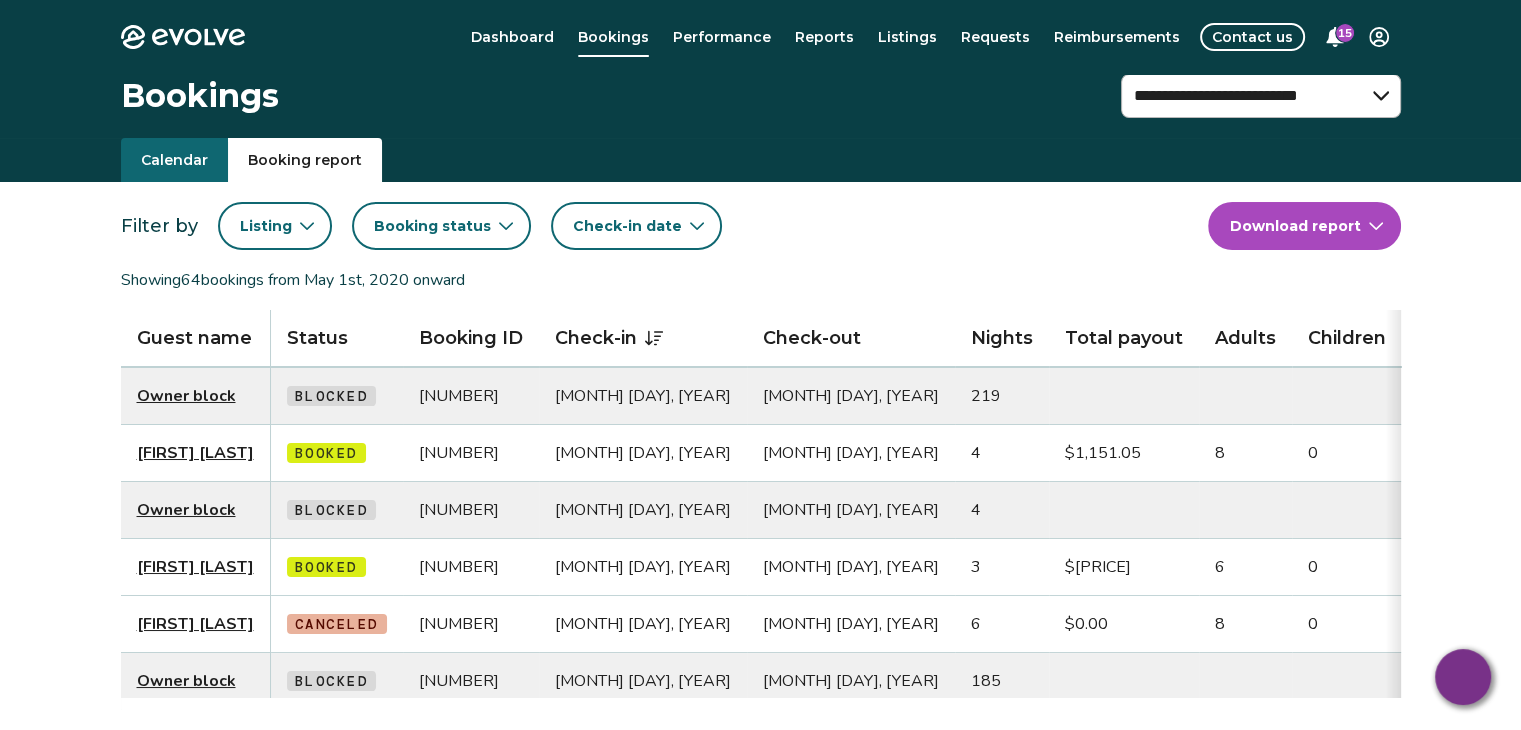click on "Listing" at bounding box center [275, 226] 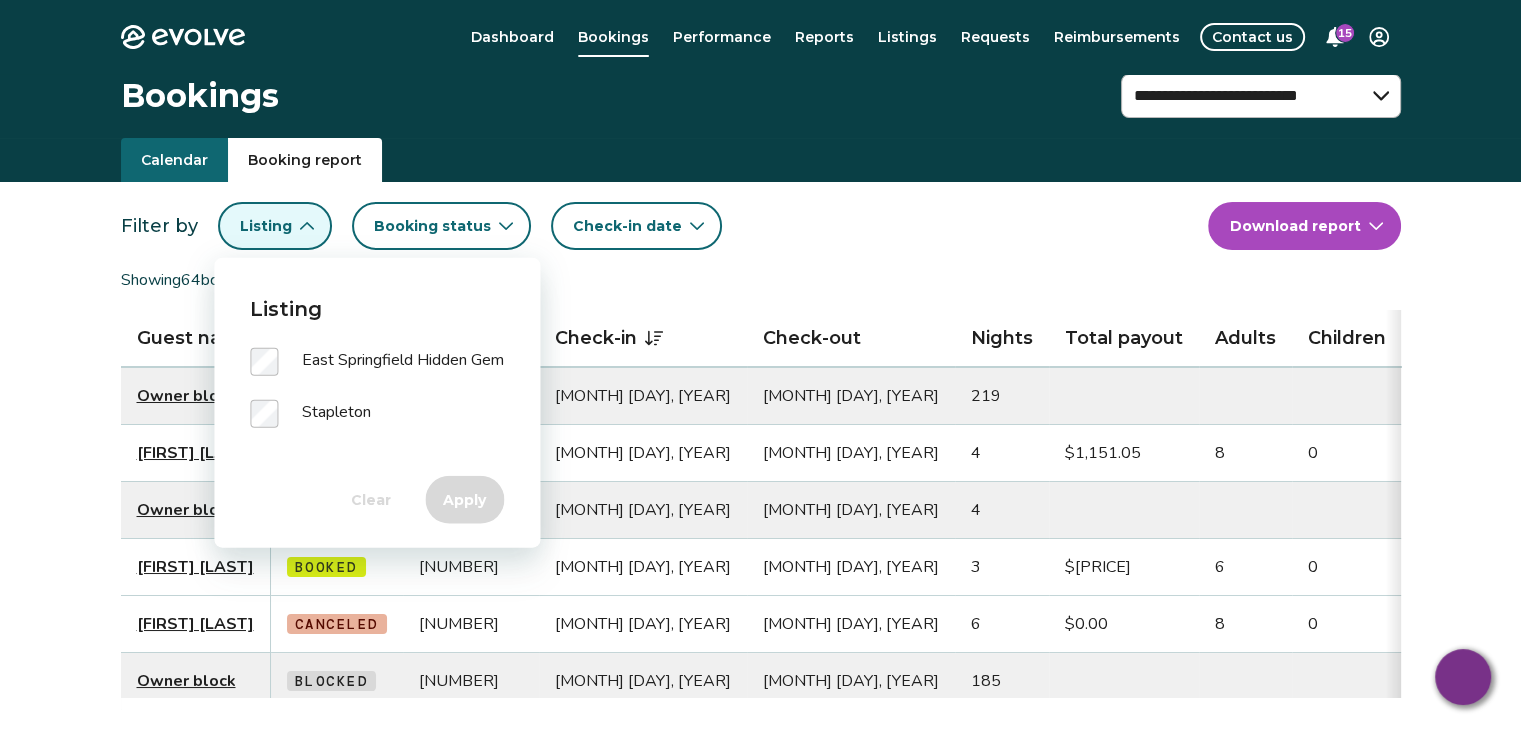 click on "East Springfield Hidden Gem" at bounding box center (403, 362) 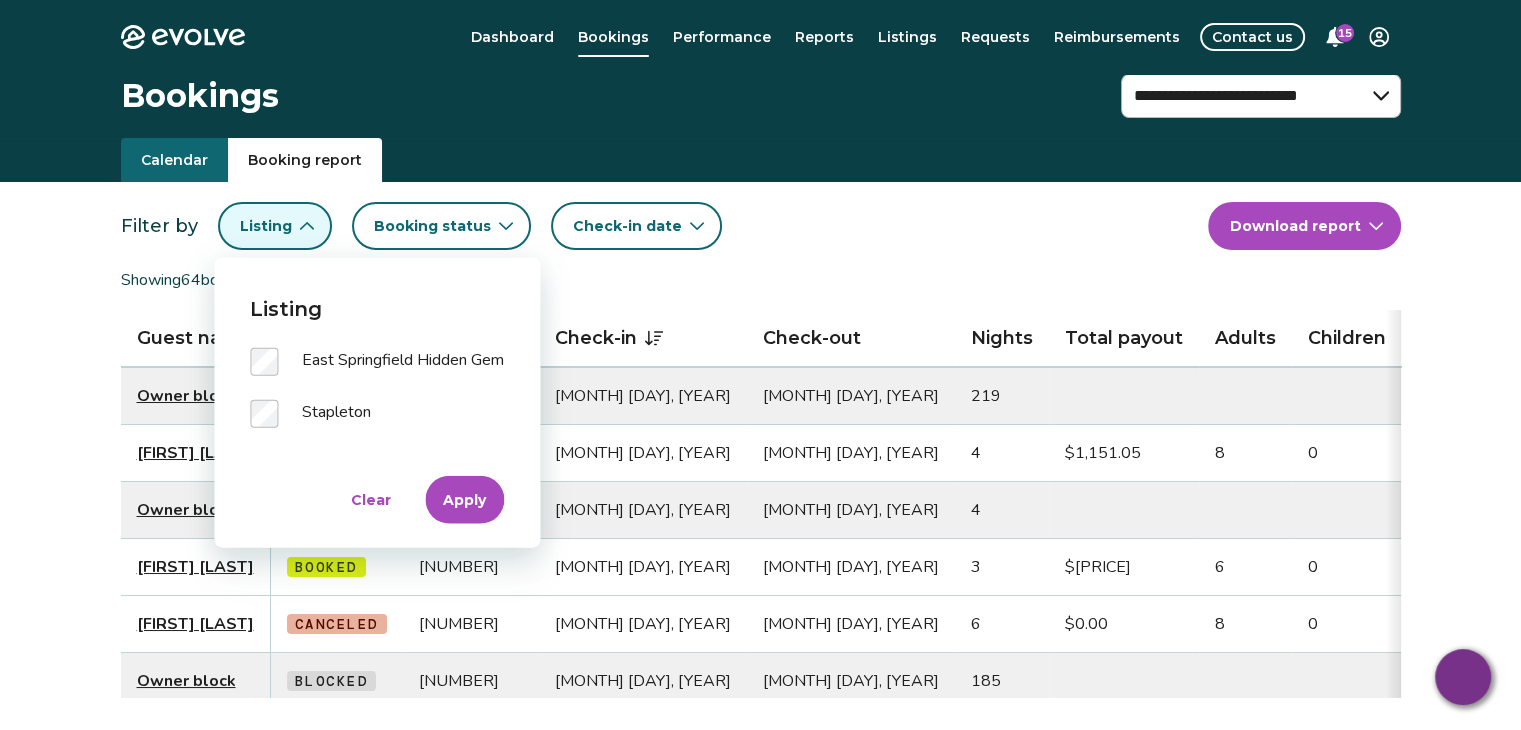 click on "Apply" at bounding box center [464, 500] 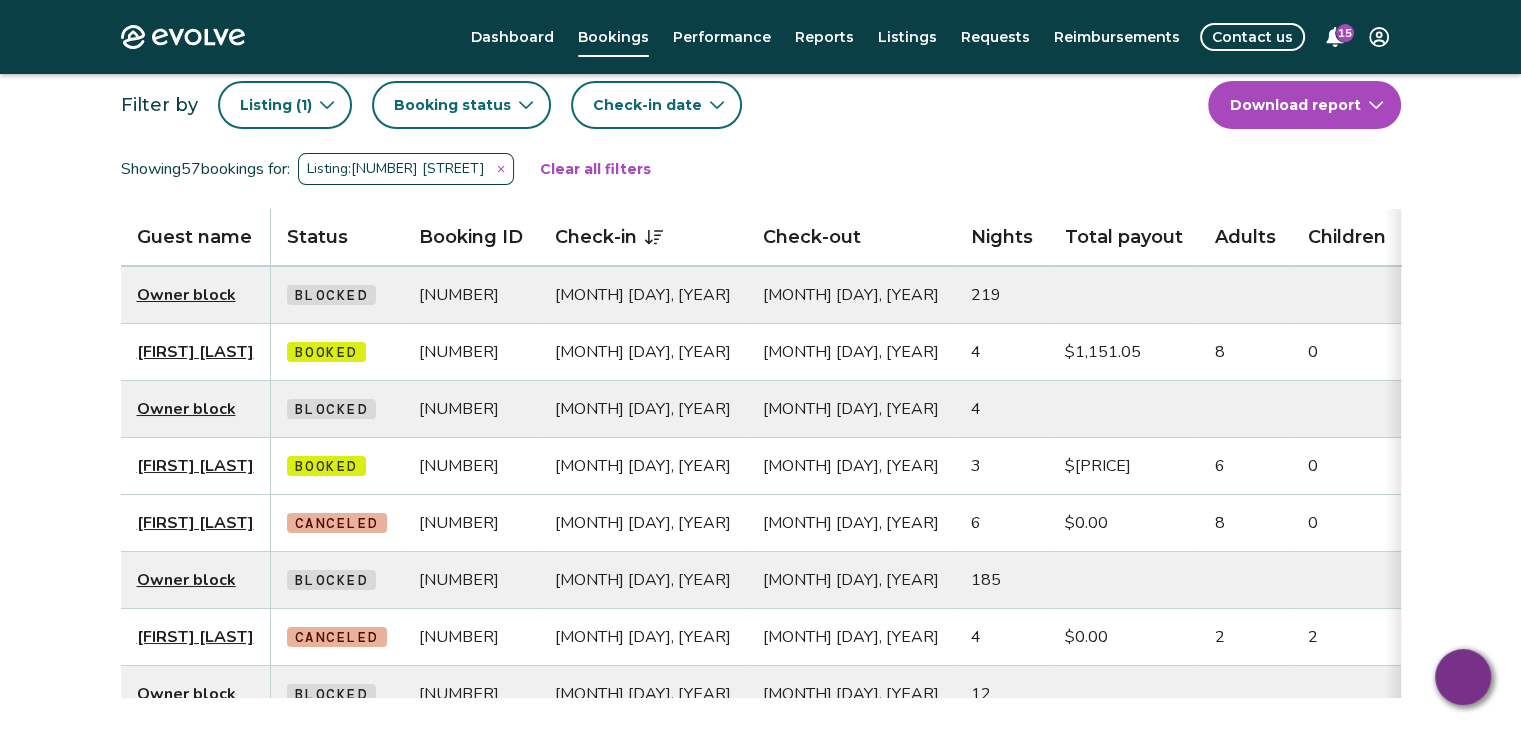scroll, scrollTop: 109, scrollLeft: 0, axis: vertical 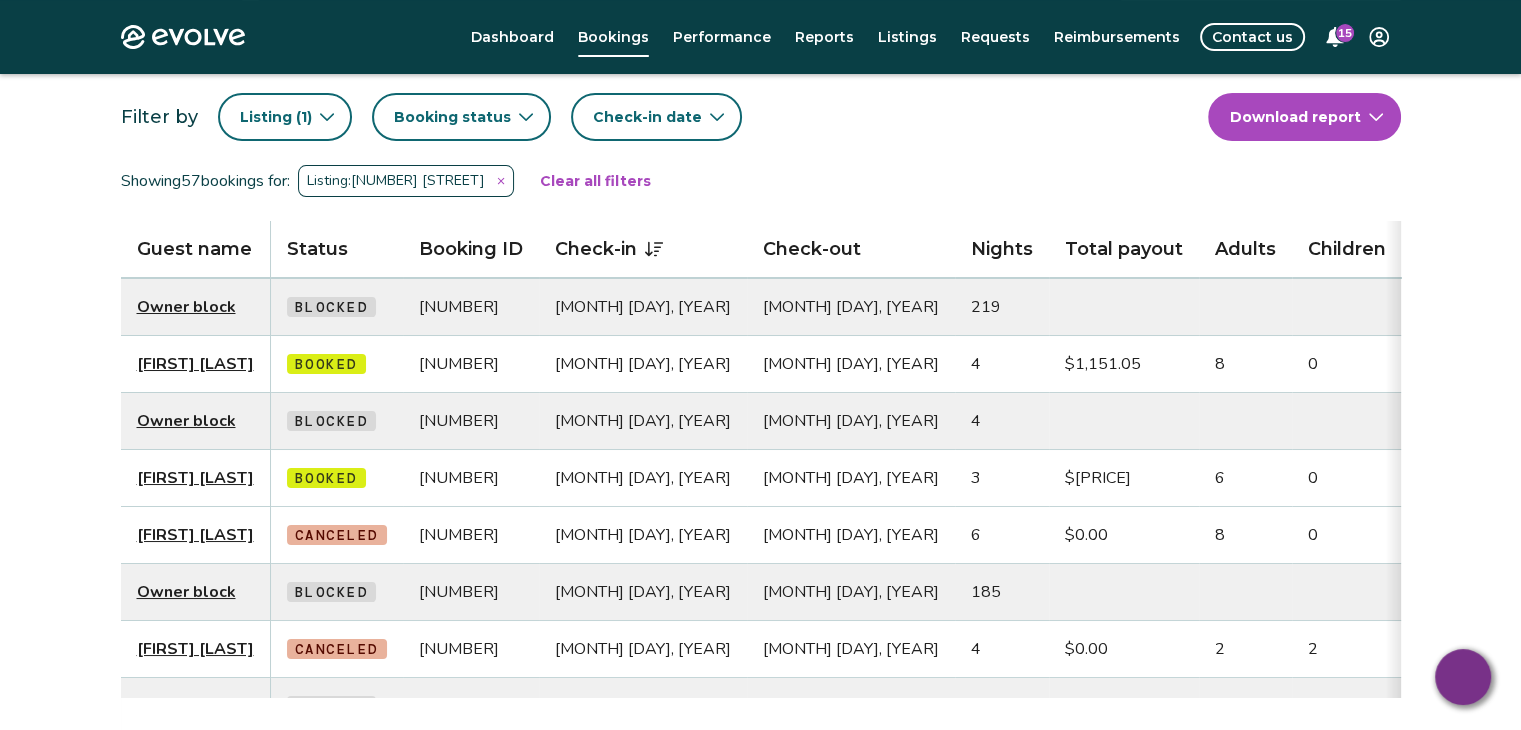 click on "Listing:  [NUMBER] [STREET]" at bounding box center (406, 181) 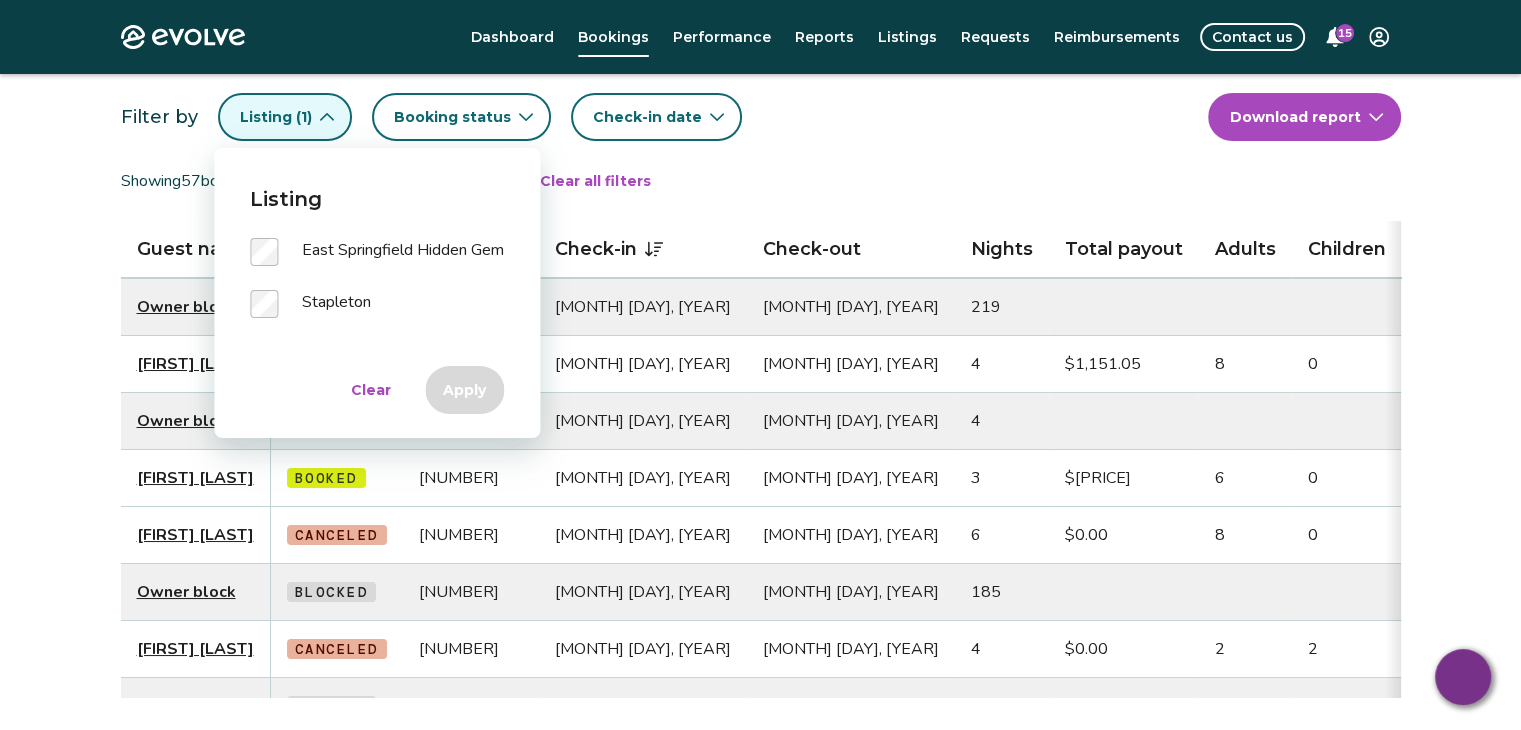 click on "Stapleton" at bounding box center [336, 304] 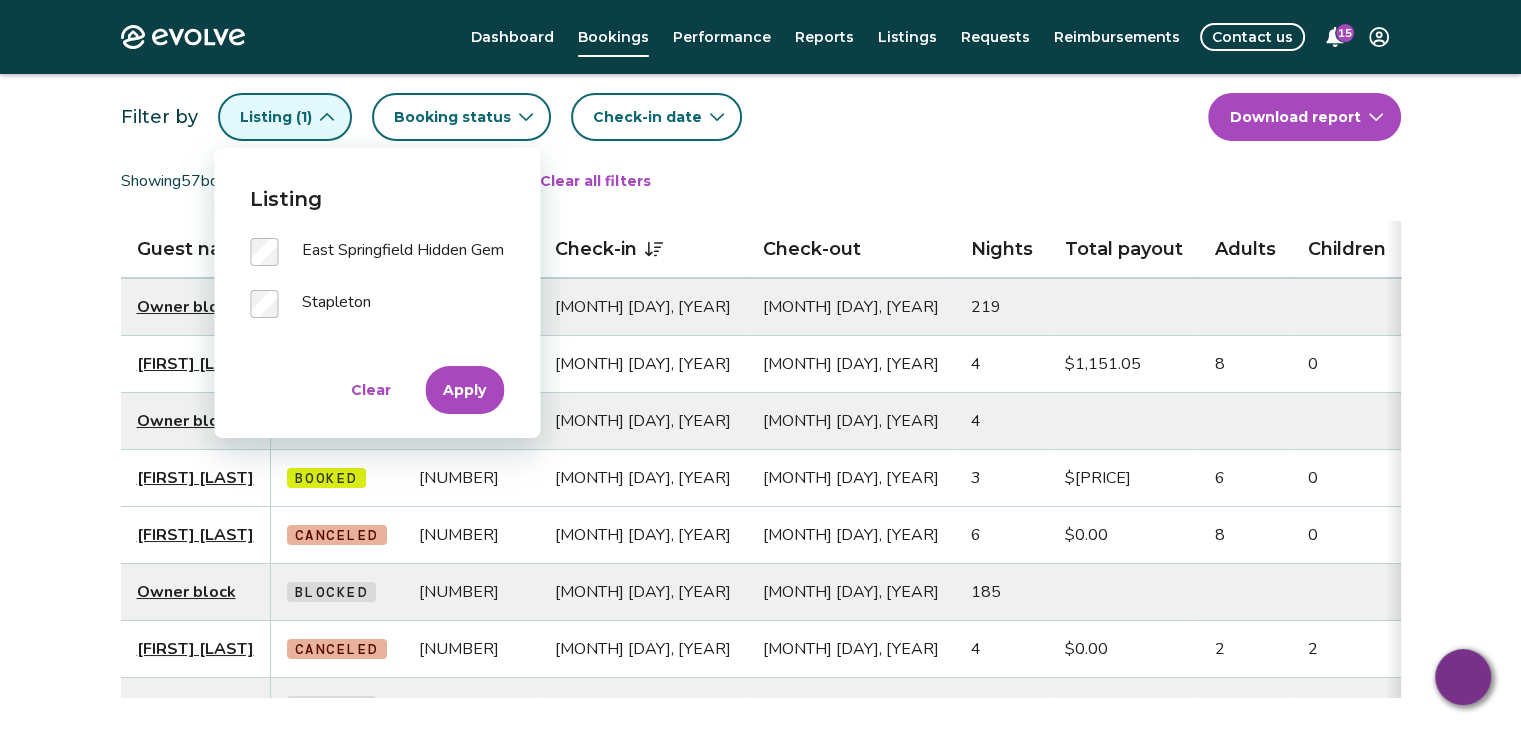 click at bounding box center (276, 252) 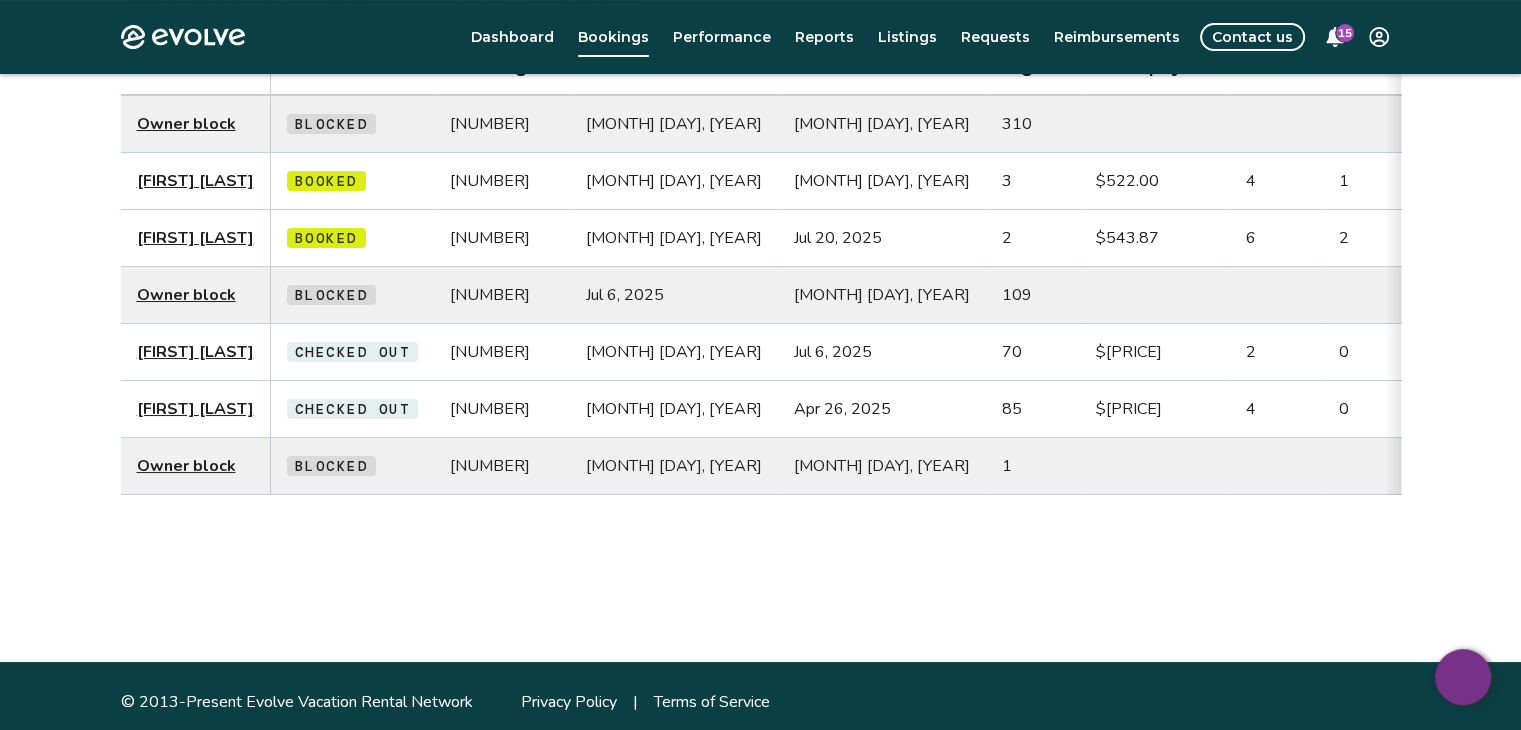 scroll, scrollTop: 304, scrollLeft: 0, axis: vertical 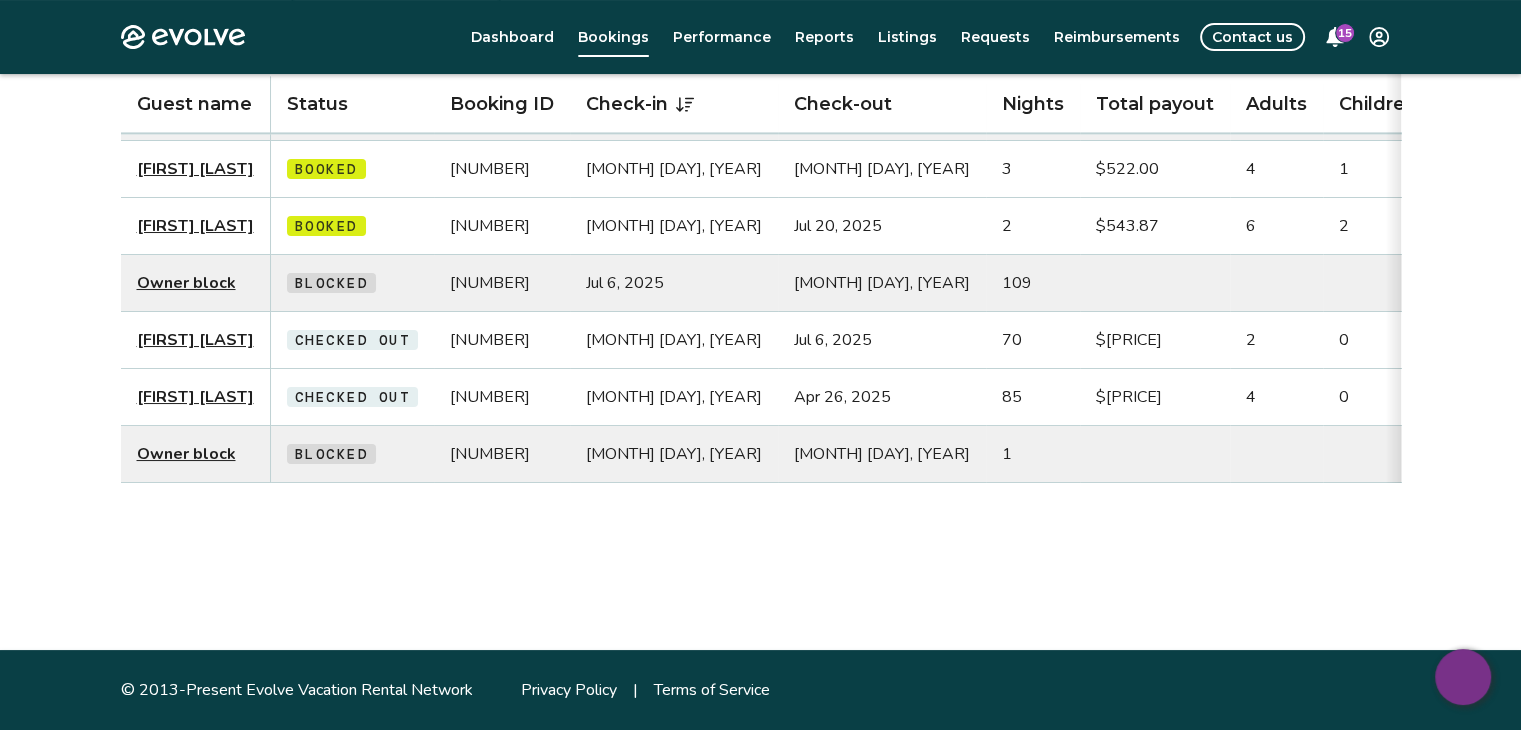 click on "Checked out" at bounding box center [353, 397] 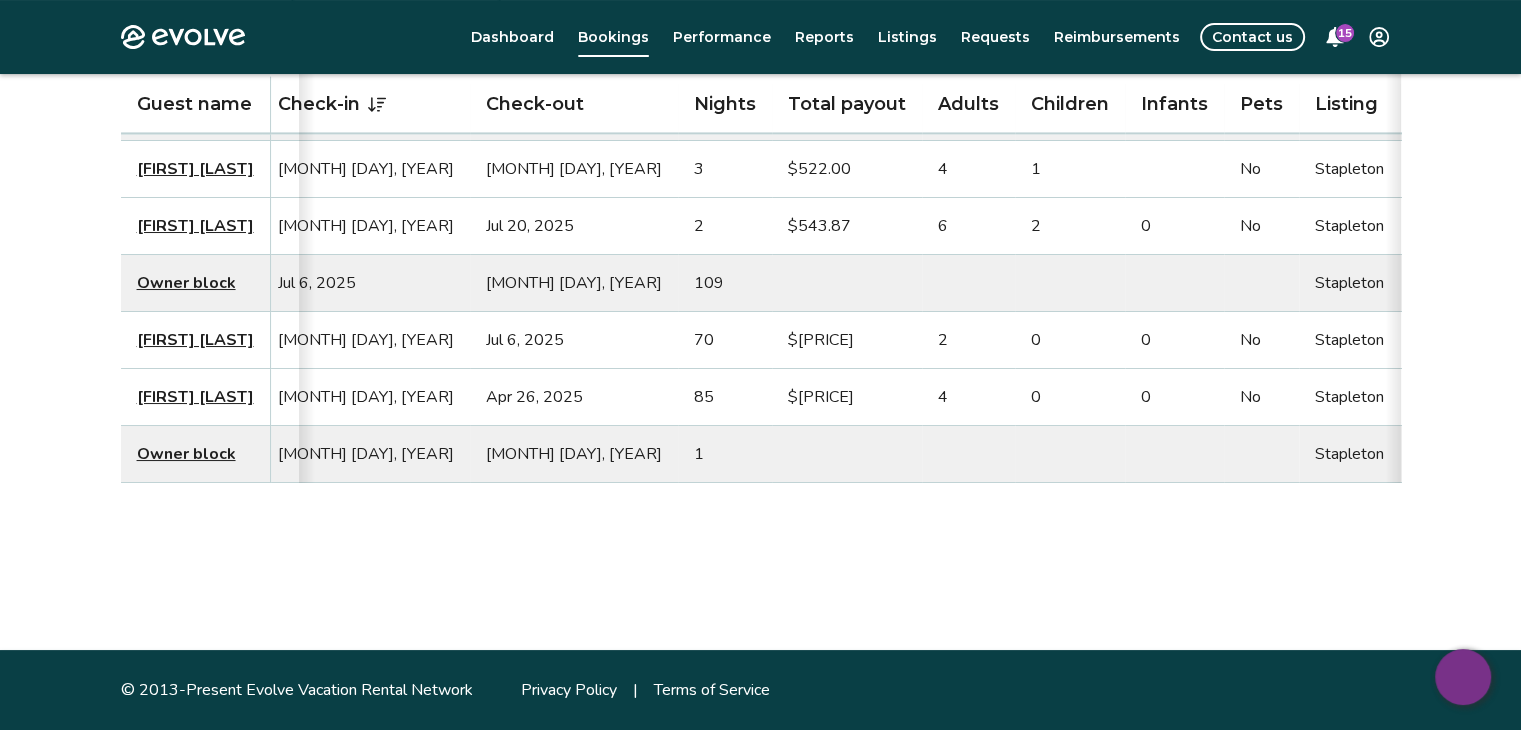 scroll, scrollTop: 0, scrollLeft: 338, axis: horizontal 